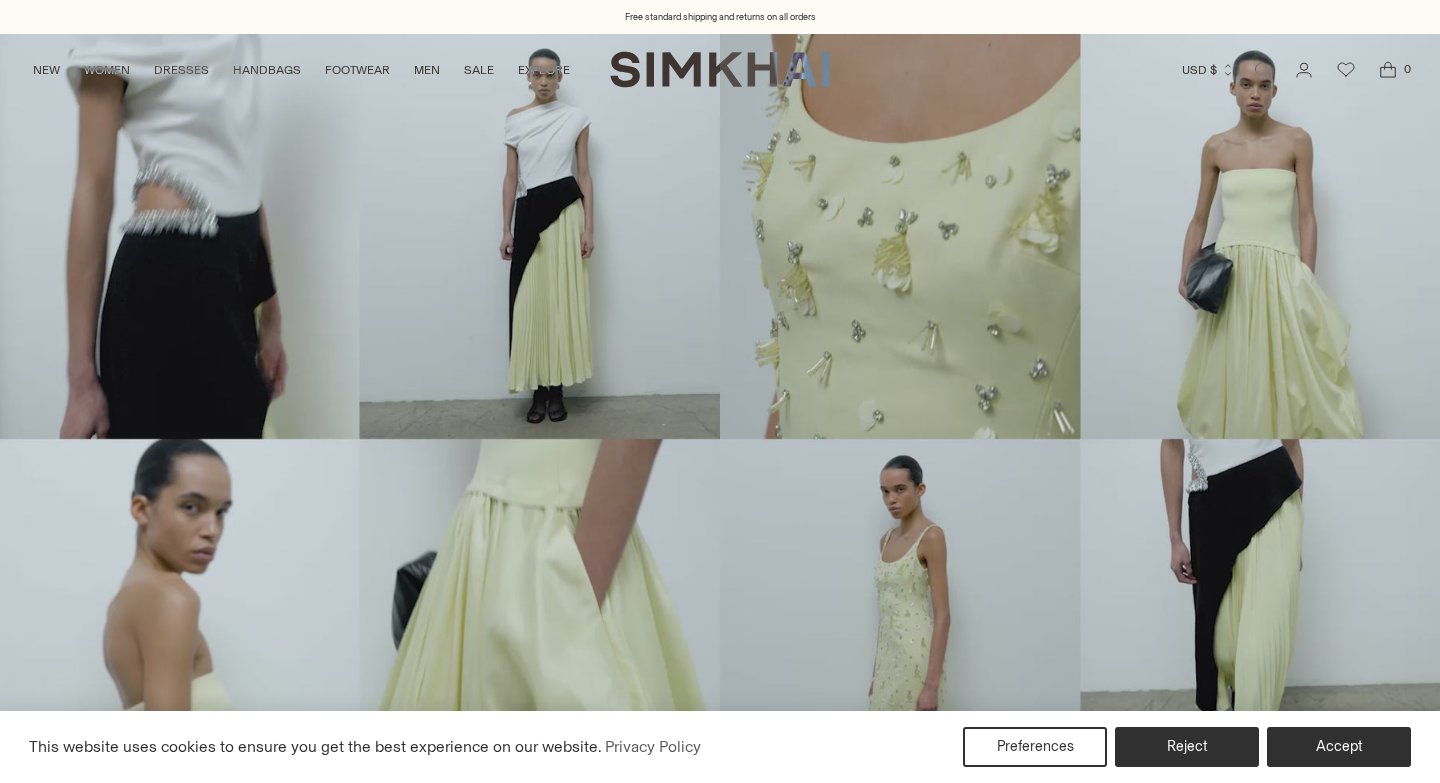 scroll, scrollTop: 0, scrollLeft: 0, axis: both 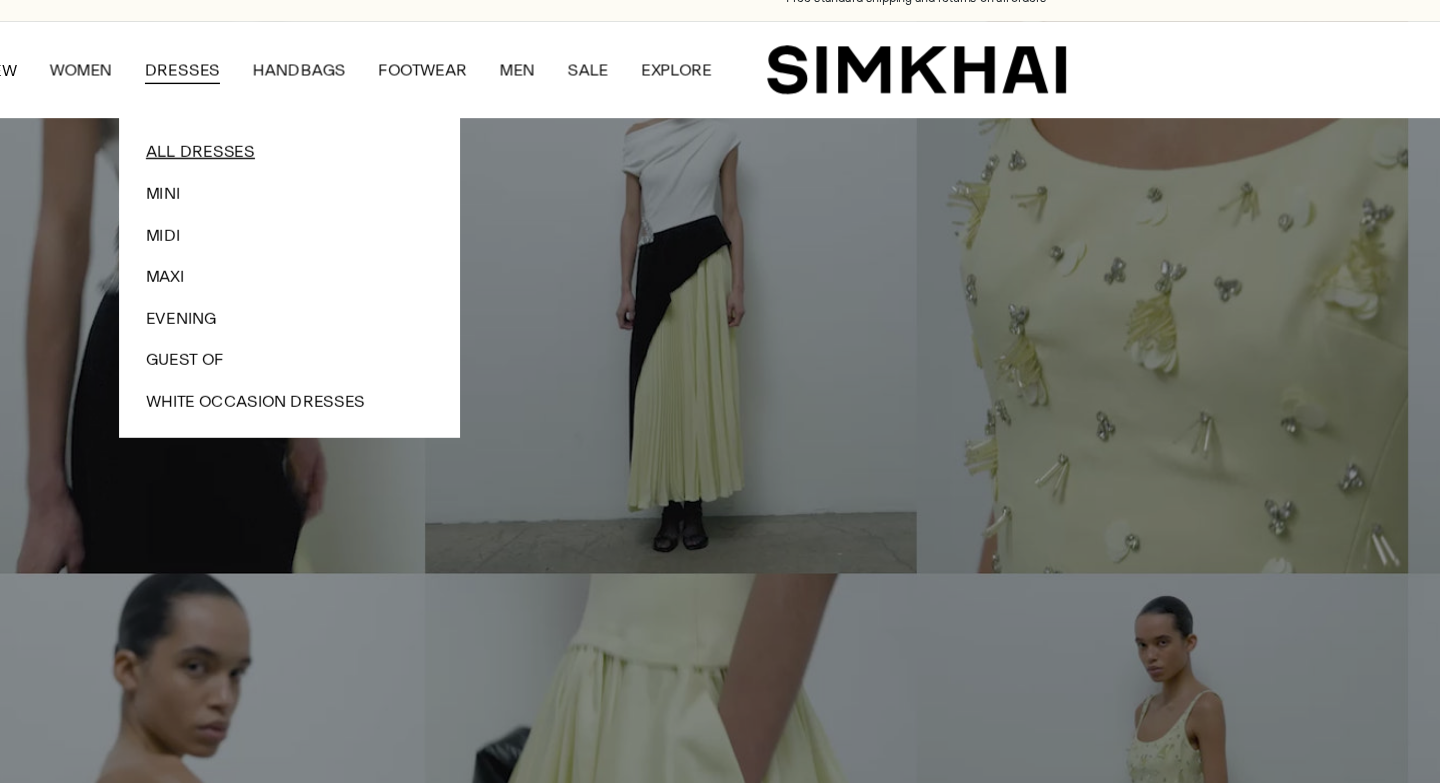 click on "All Dresses" at bounding box center (260, 129) 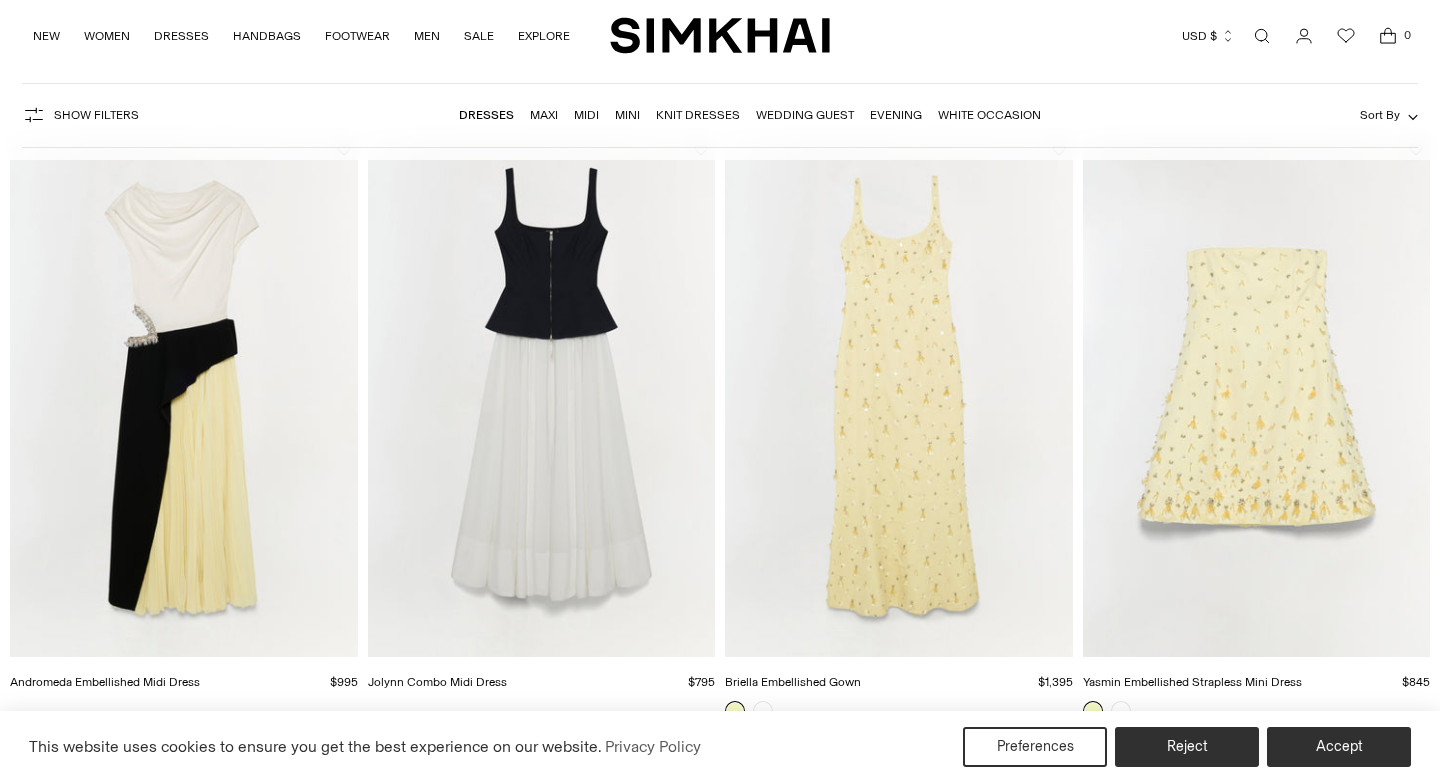 scroll, scrollTop: 153, scrollLeft: 0, axis: vertical 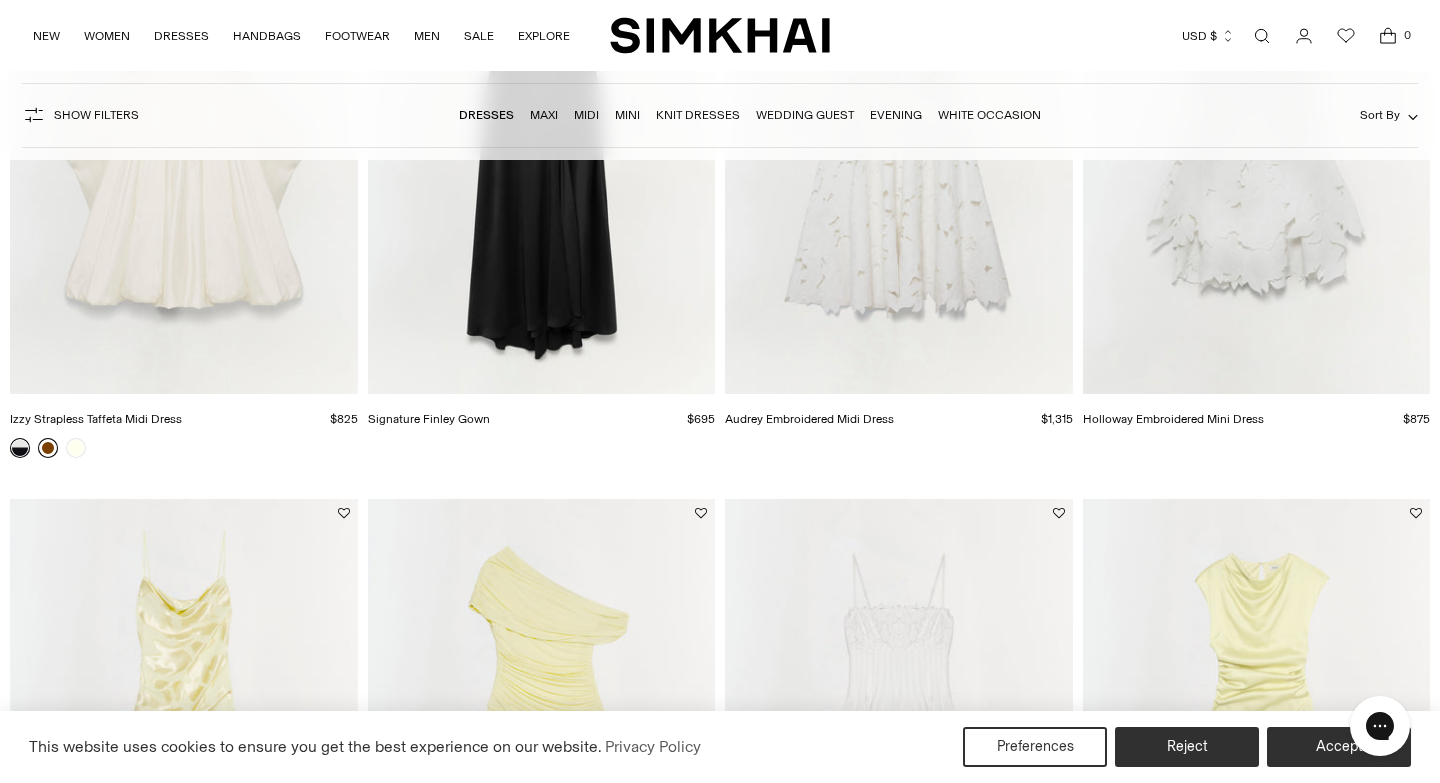 click at bounding box center [48, 448] 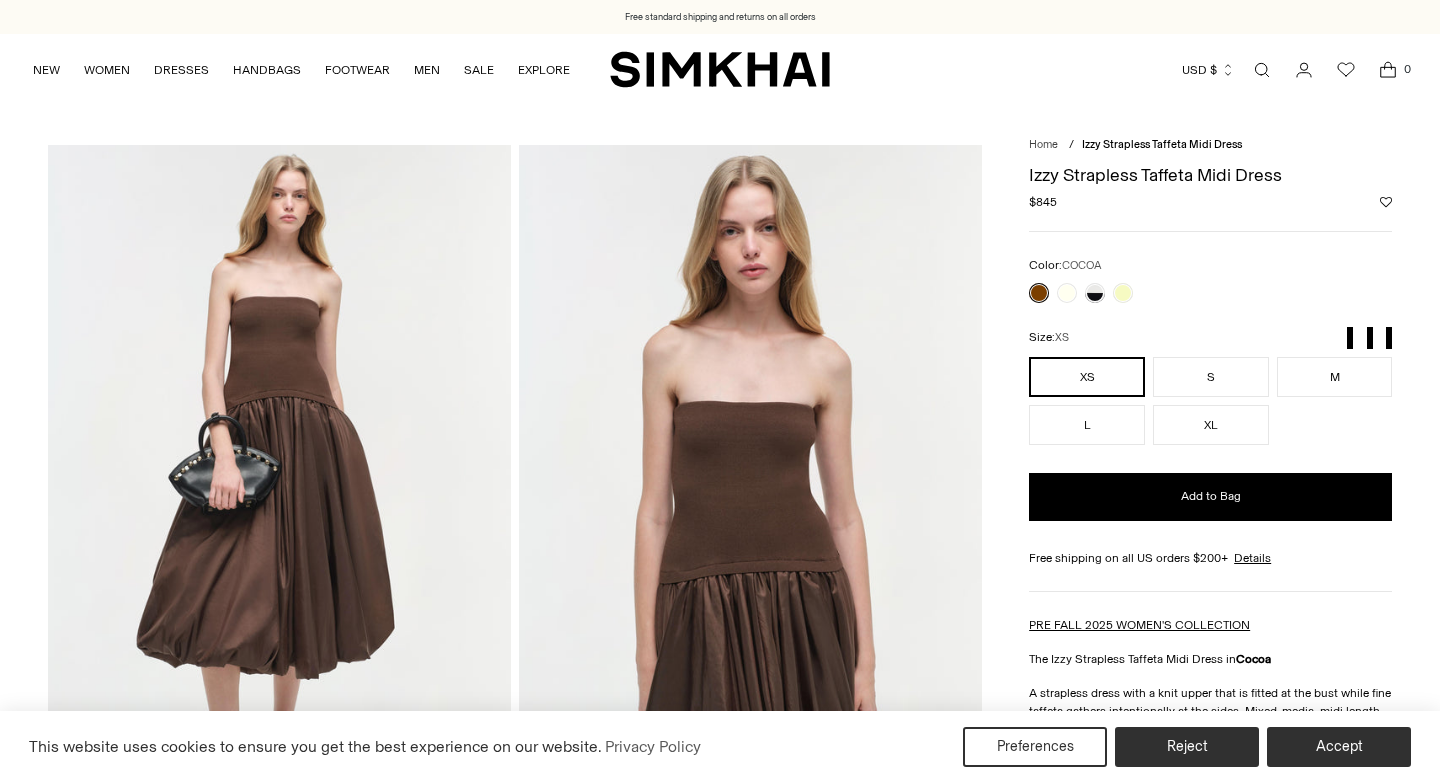 scroll, scrollTop: 0, scrollLeft: 0, axis: both 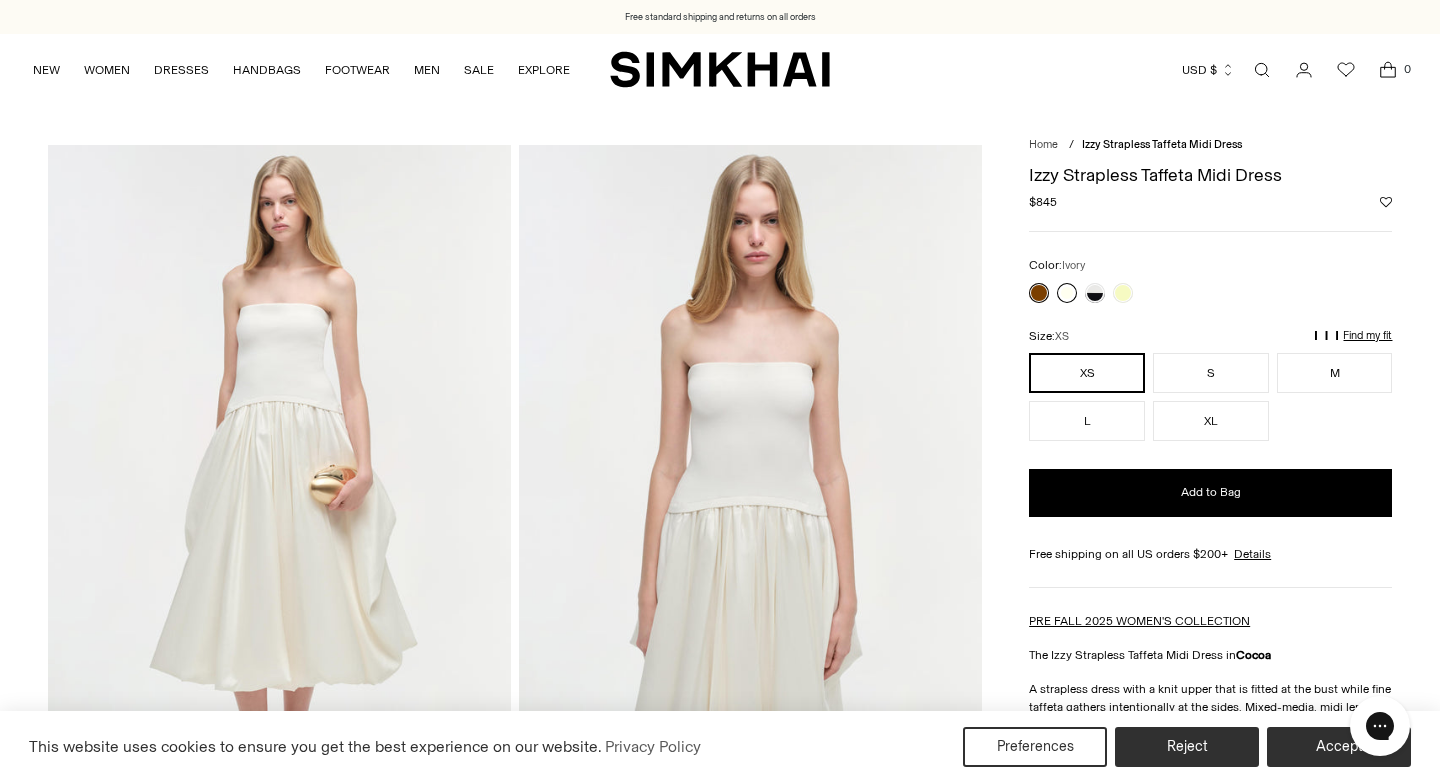 click at bounding box center [1067, 293] 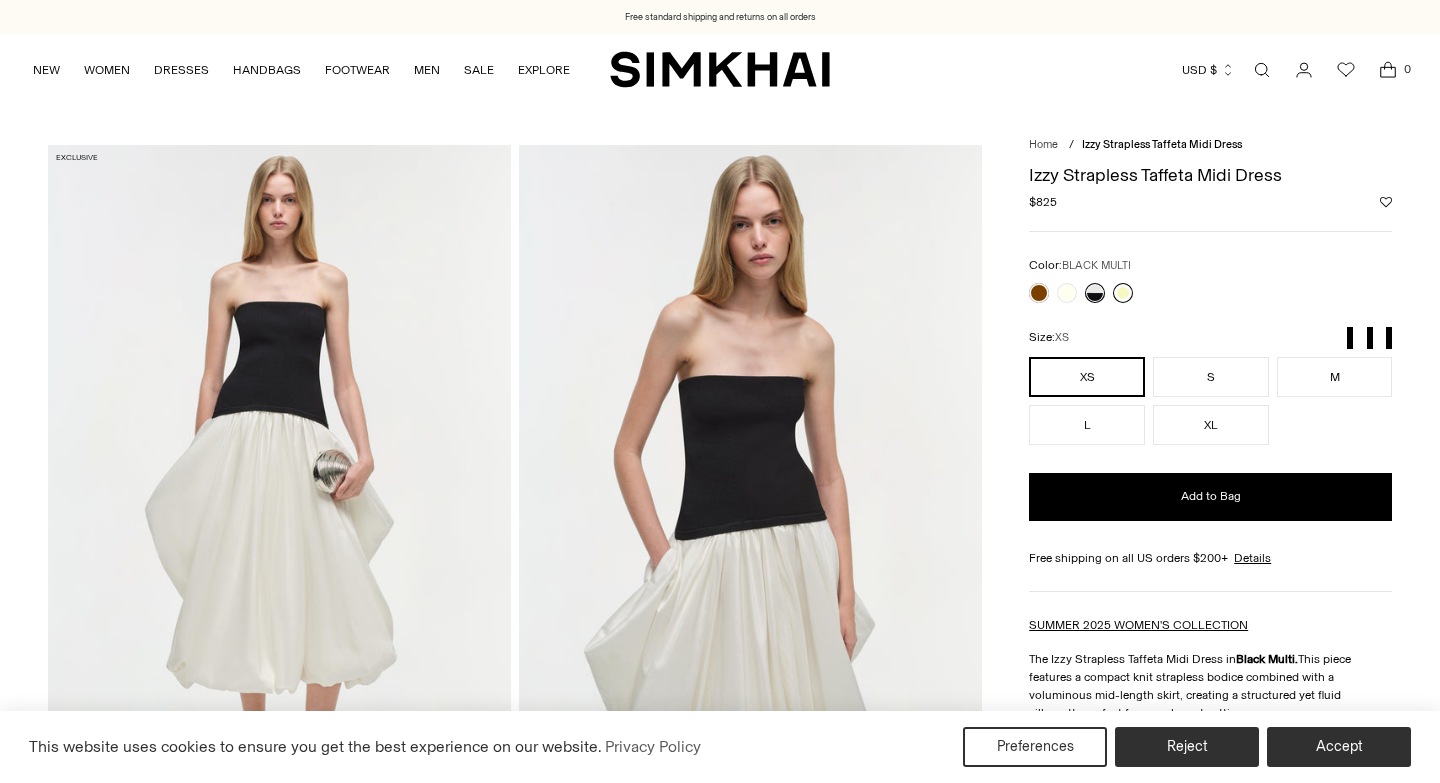 scroll, scrollTop: 0, scrollLeft: 0, axis: both 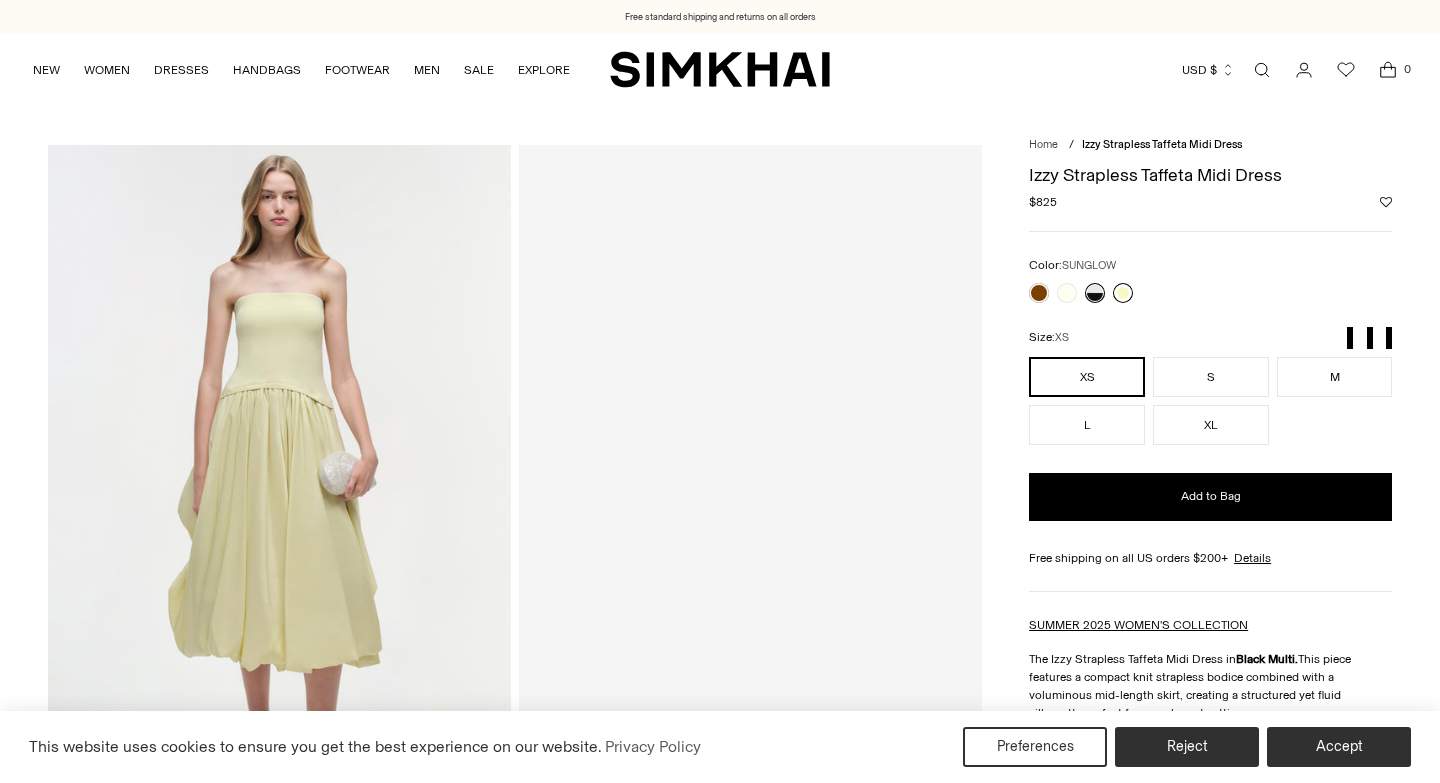 click at bounding box center (1123, 293) 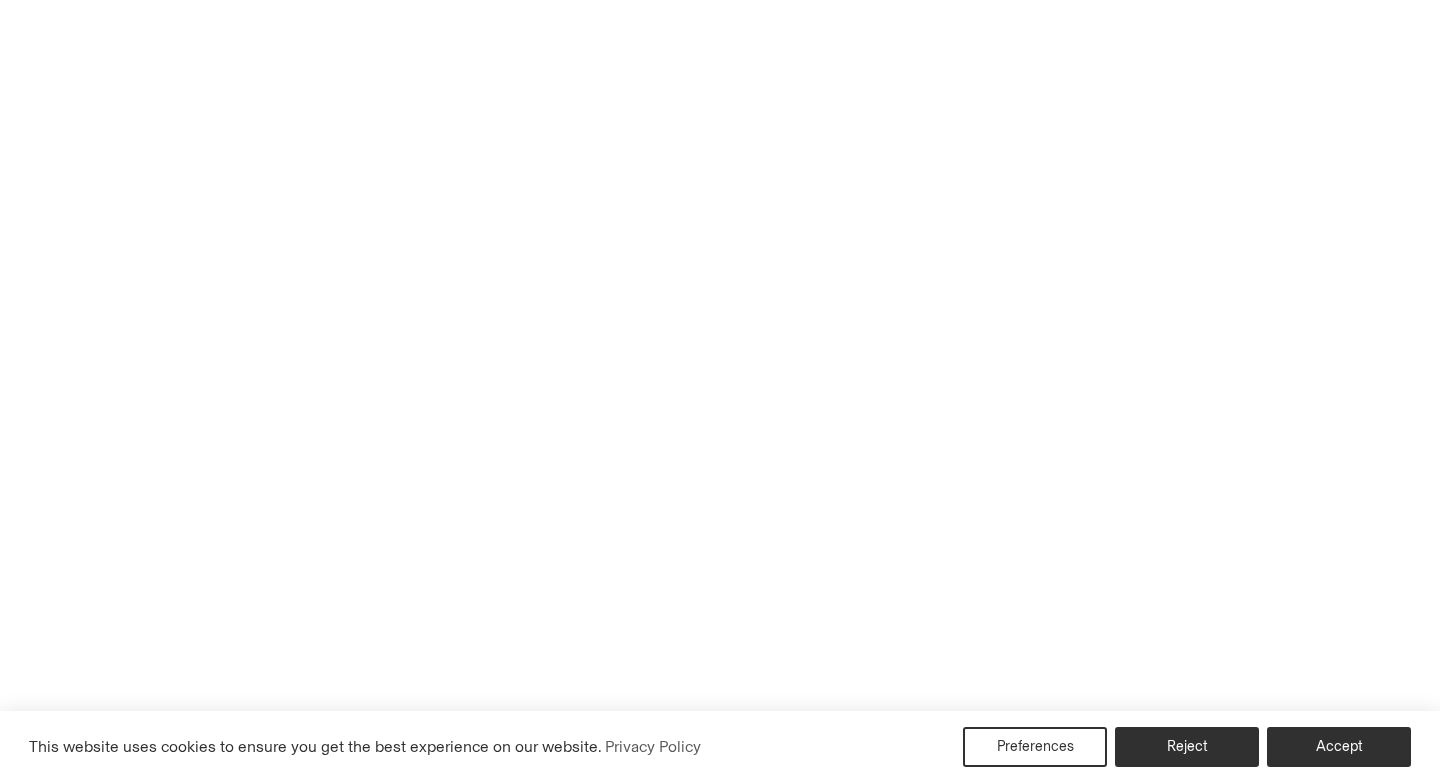 scroll, scrollTop: 0, scrollLeft: 0, axis: both 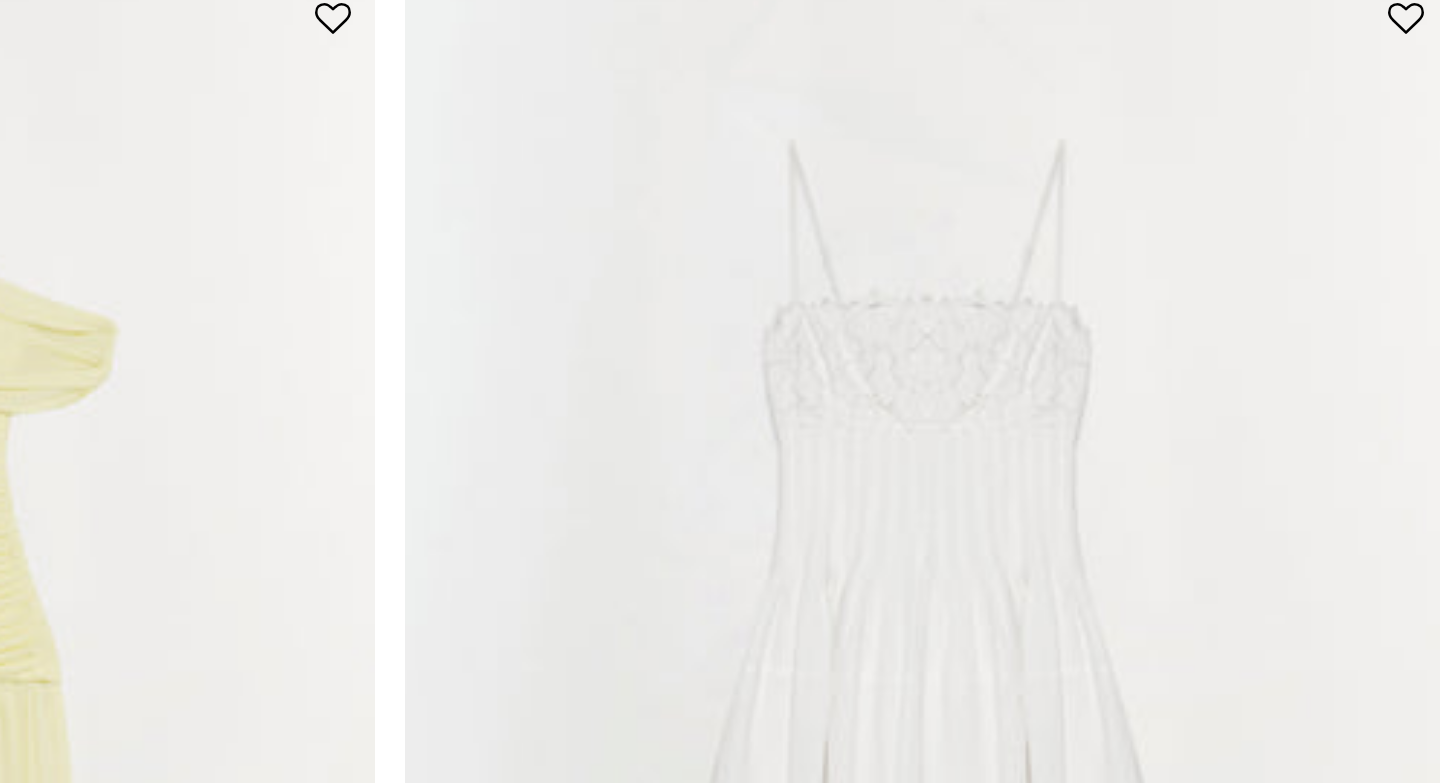 click at bounding box center (0, 0) 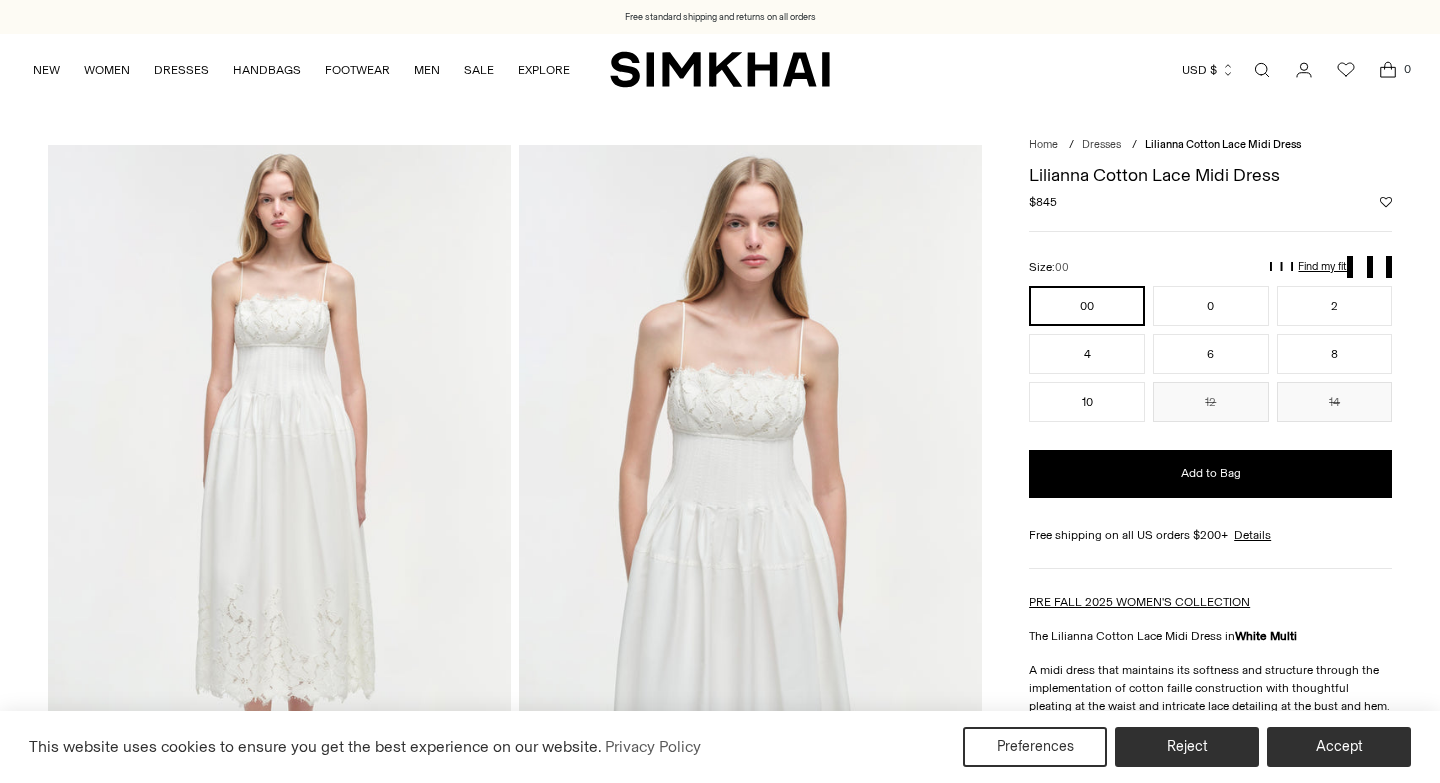 scroll, scrollTop: 0, scrollLeft: 0, axis: both 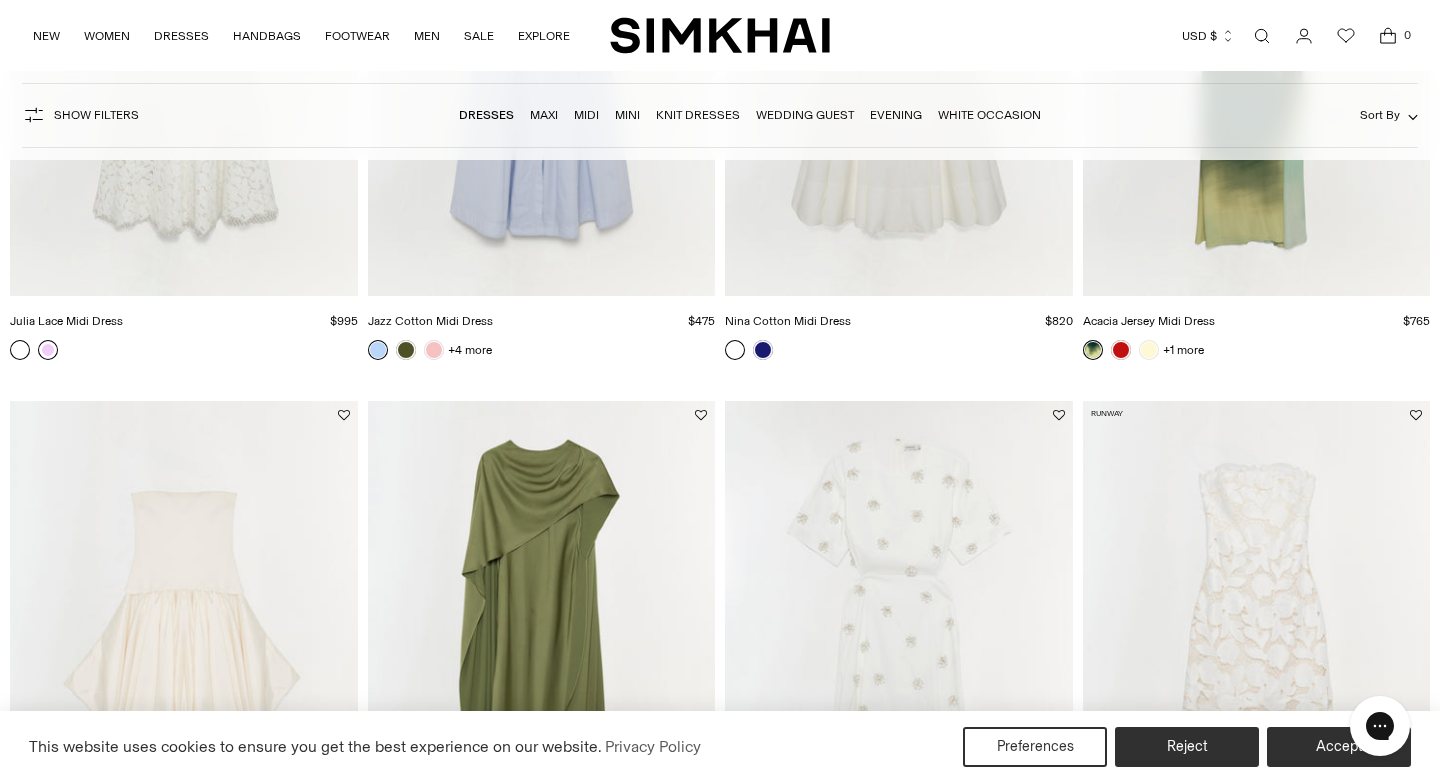 click at bounding box center [48, 350] 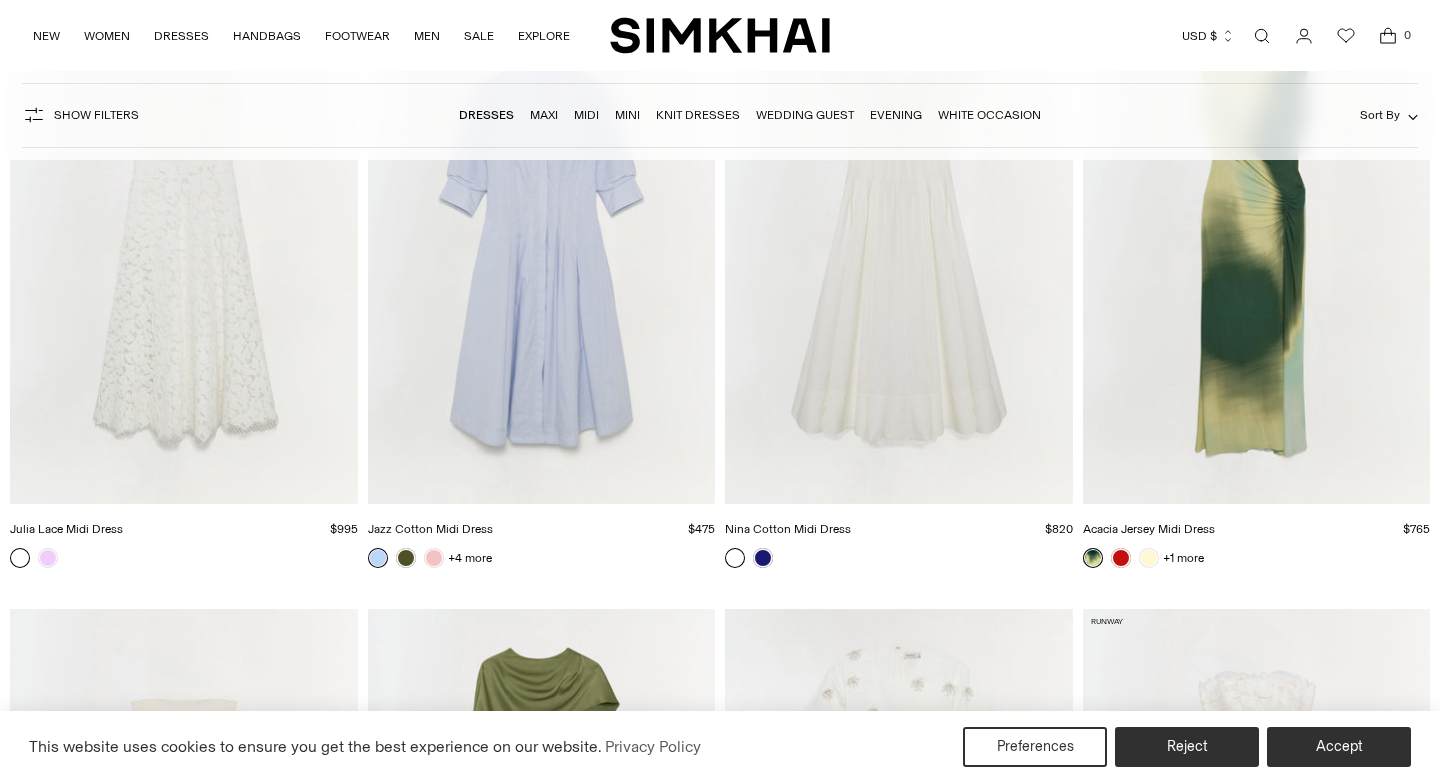 scroll, scrollTop: 3417, scrollLeft: 0, axis: vertical 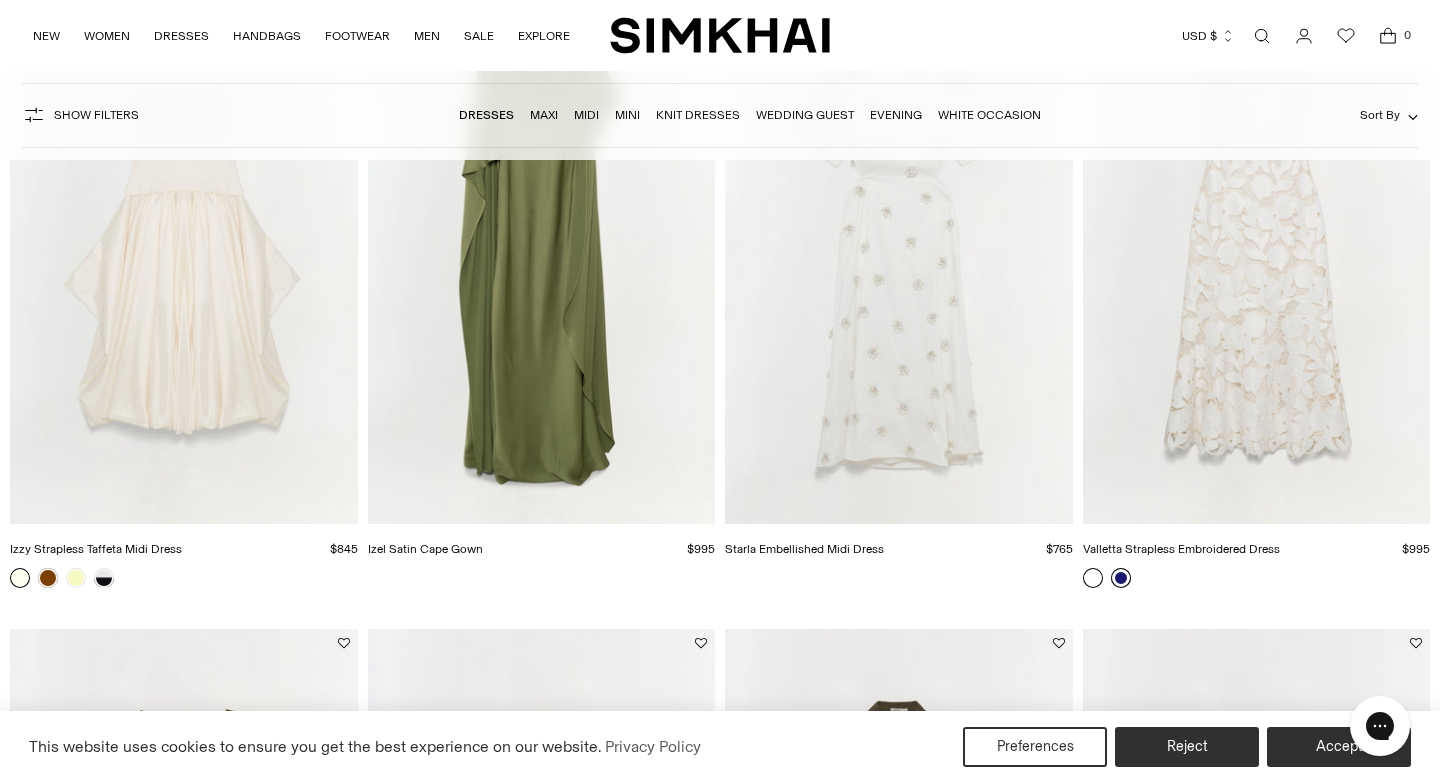 click at bounding box center [1121, 578] 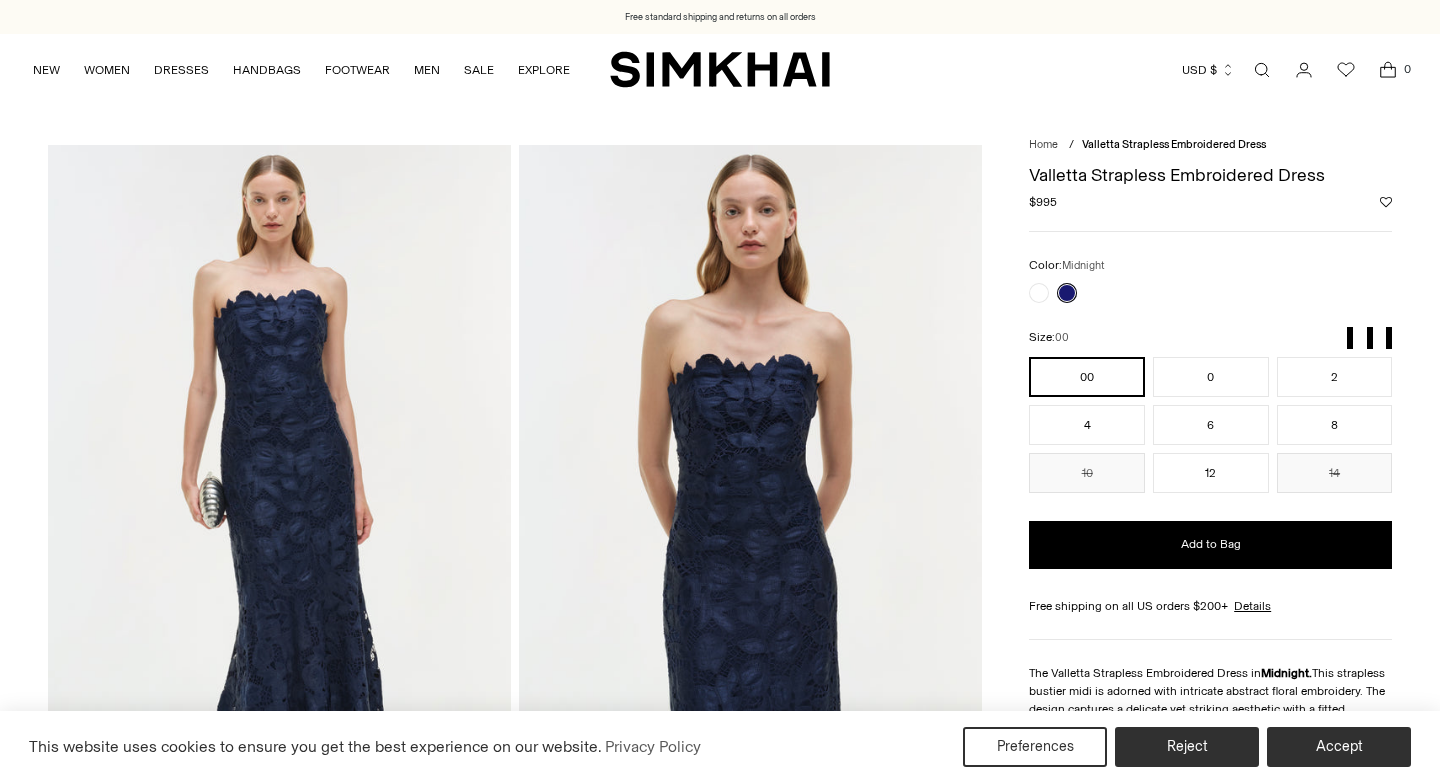 scroll, scrollTop: 0, scrollLeft: 0, axis: both 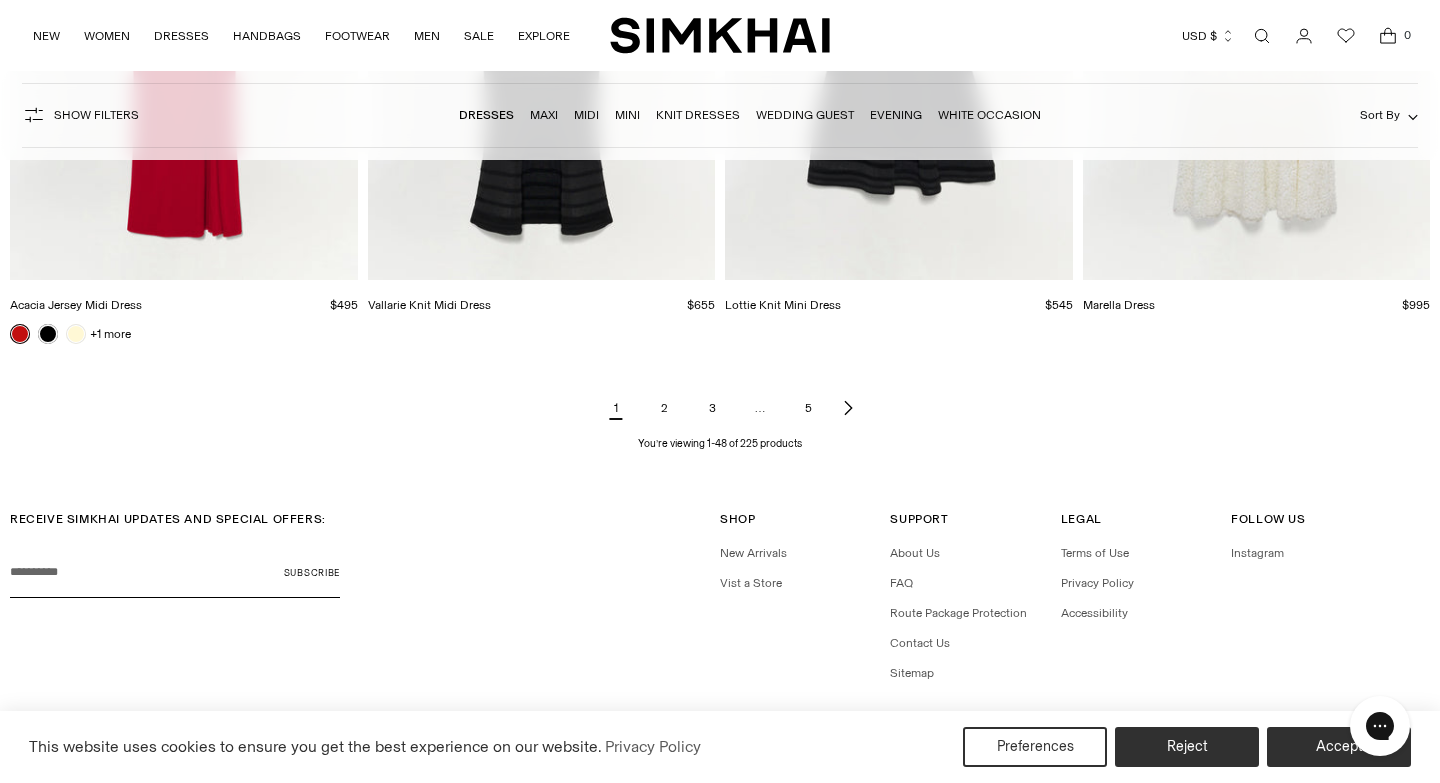 click on "2" at bounding box center (664, 408) 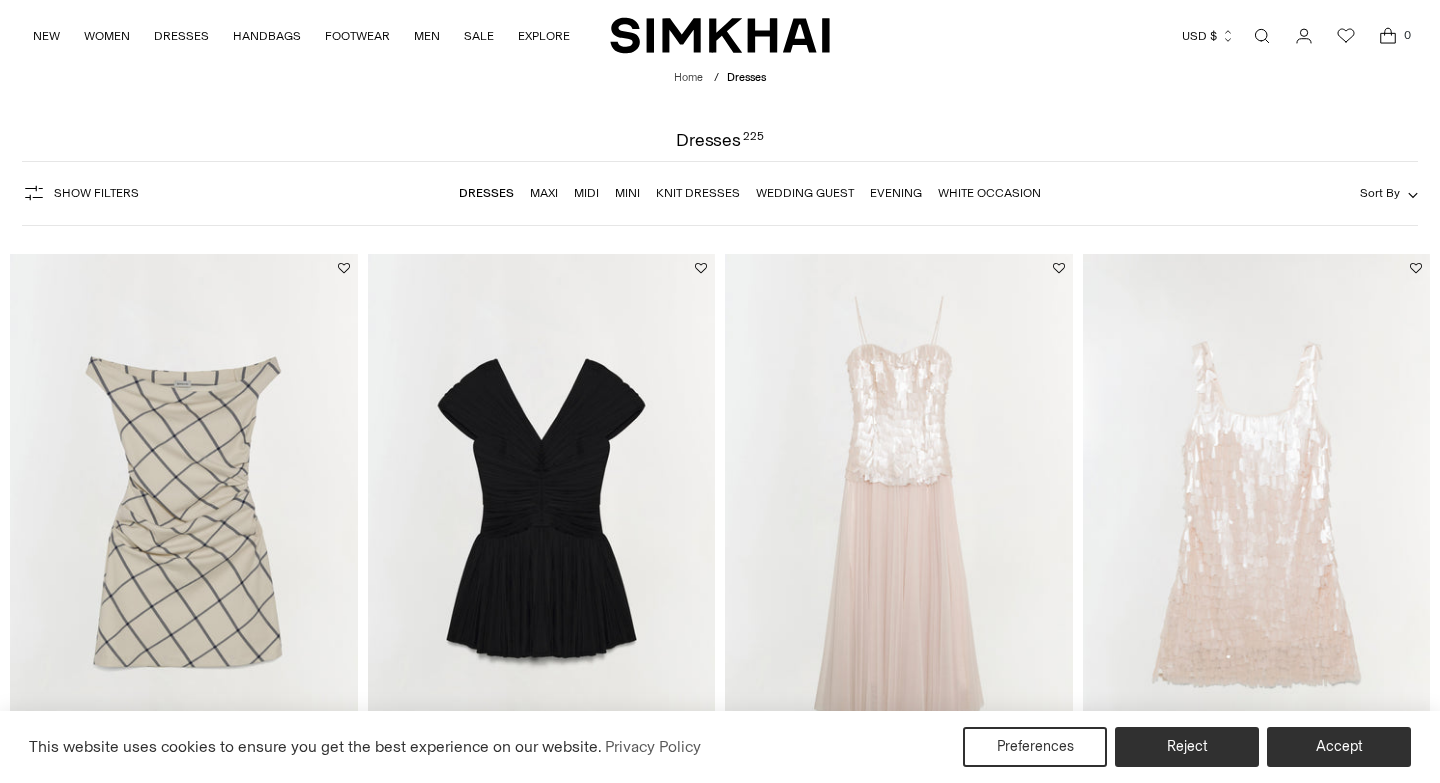 scroll, scrollTop: 218, scrollLeft: 0, axis: vertical 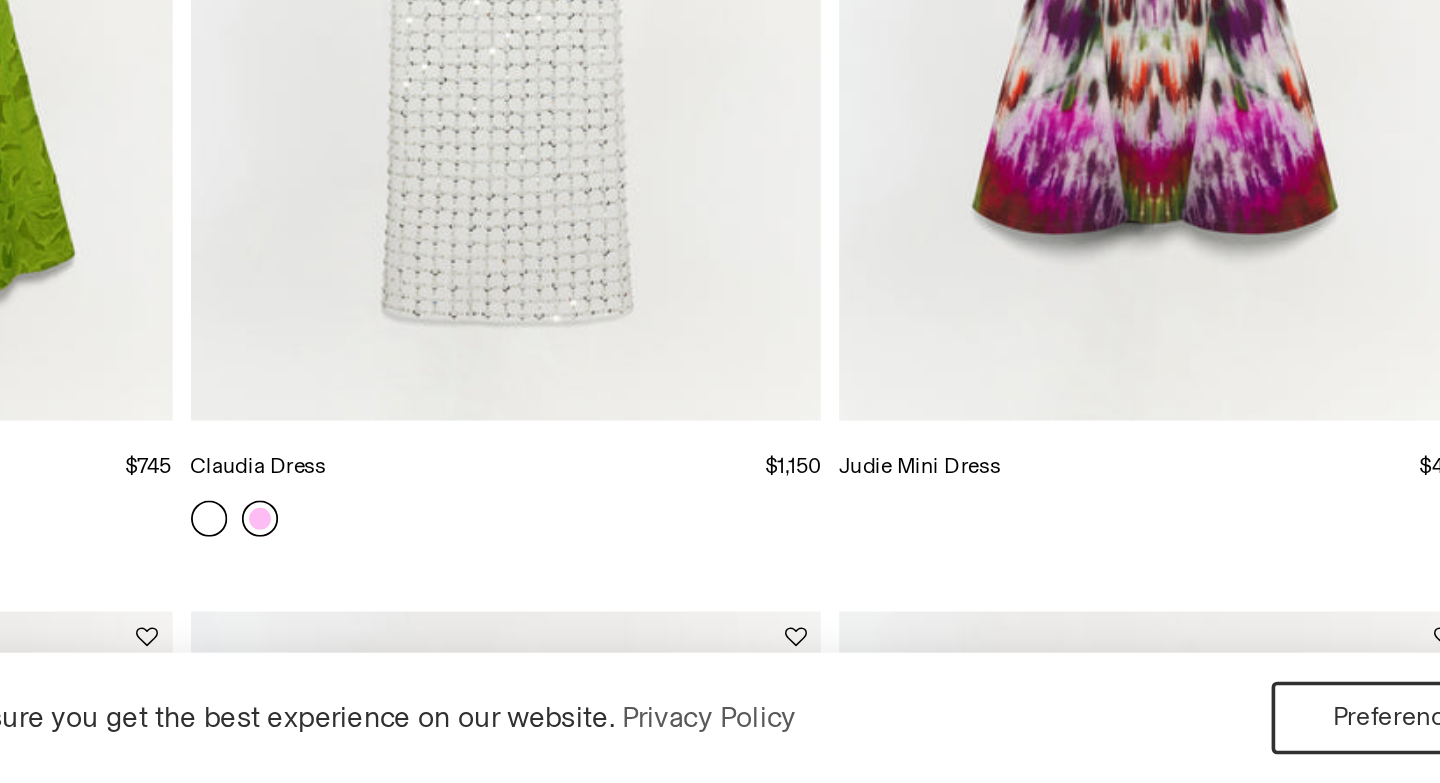 click at bounding box center [406, 637] 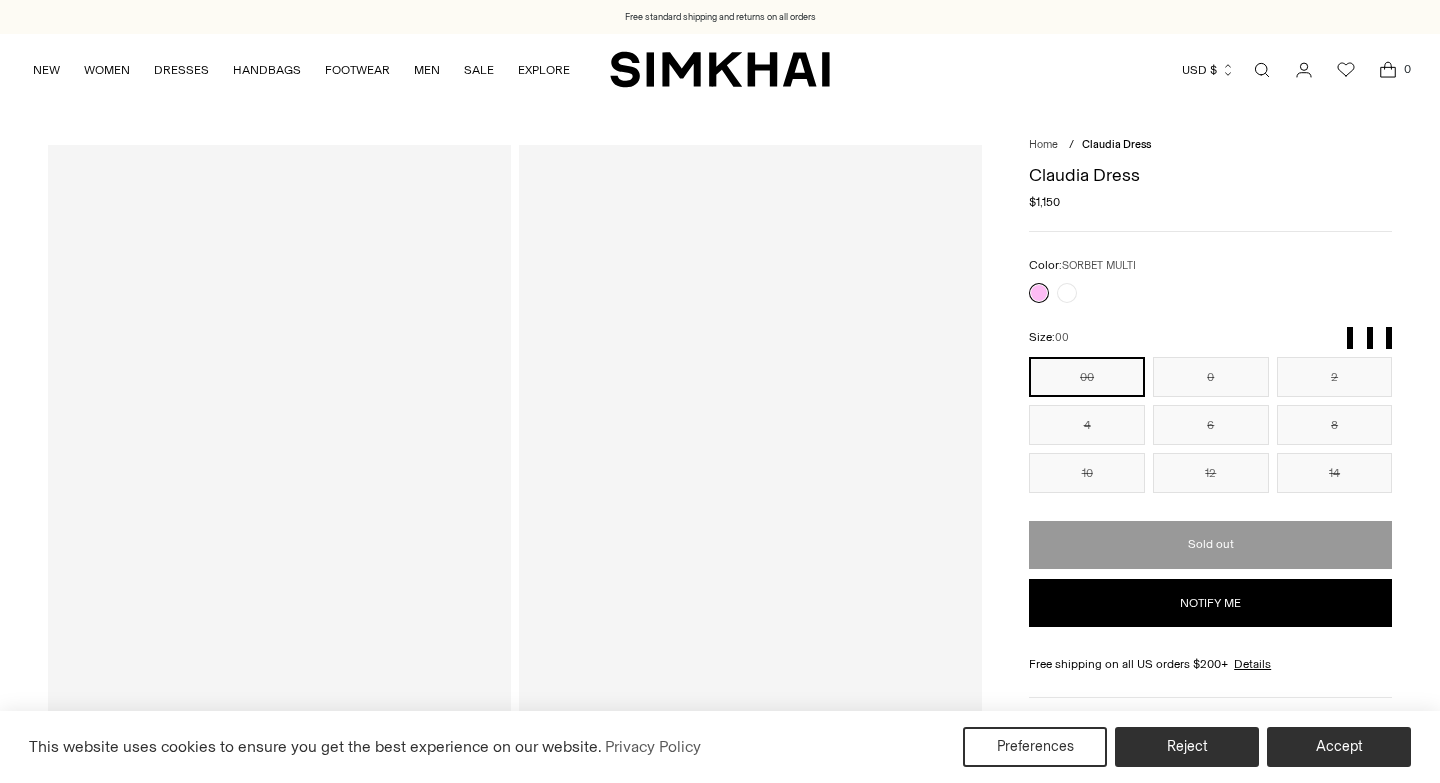 scroll, scrollTop: 0, scrollLeft: 0, axis: both 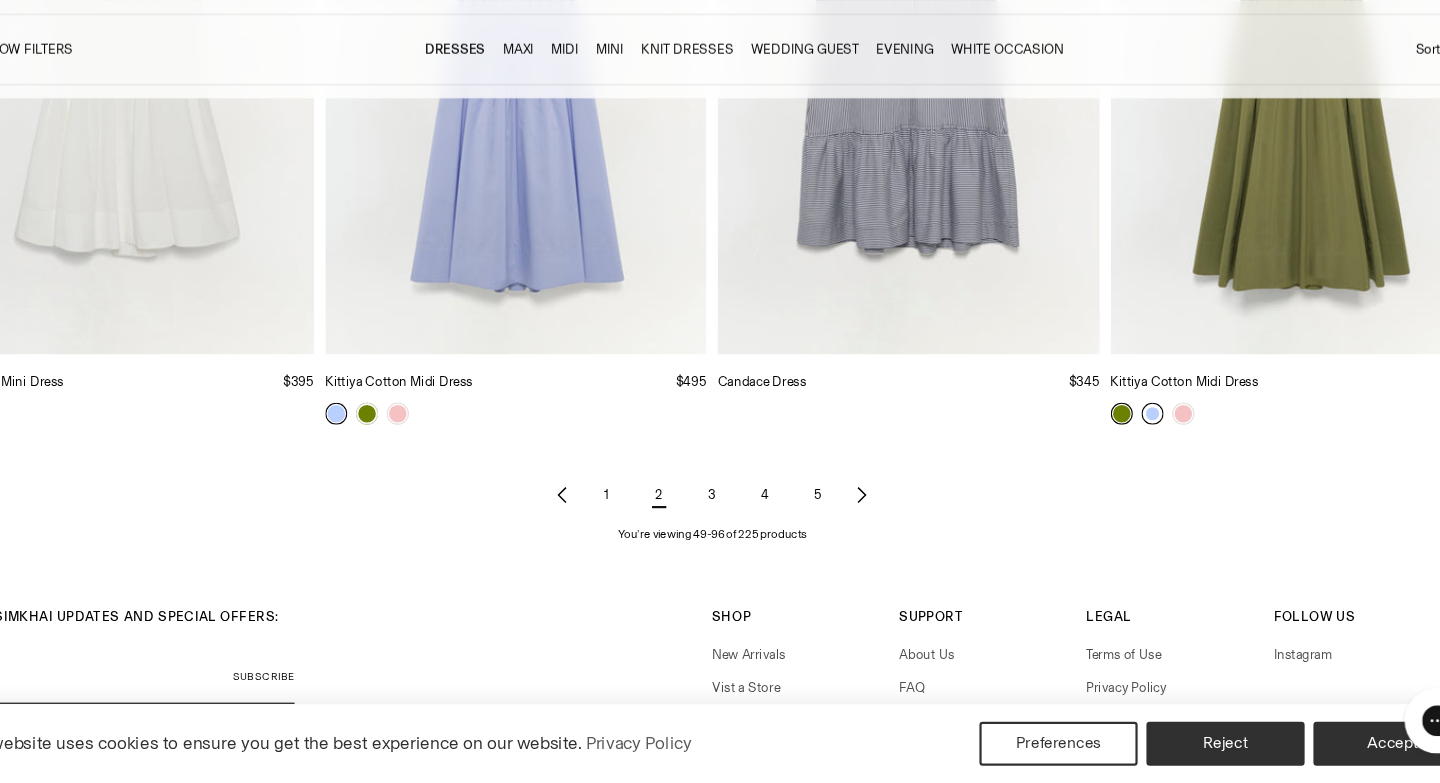 click at bounding box center [1121, 447] 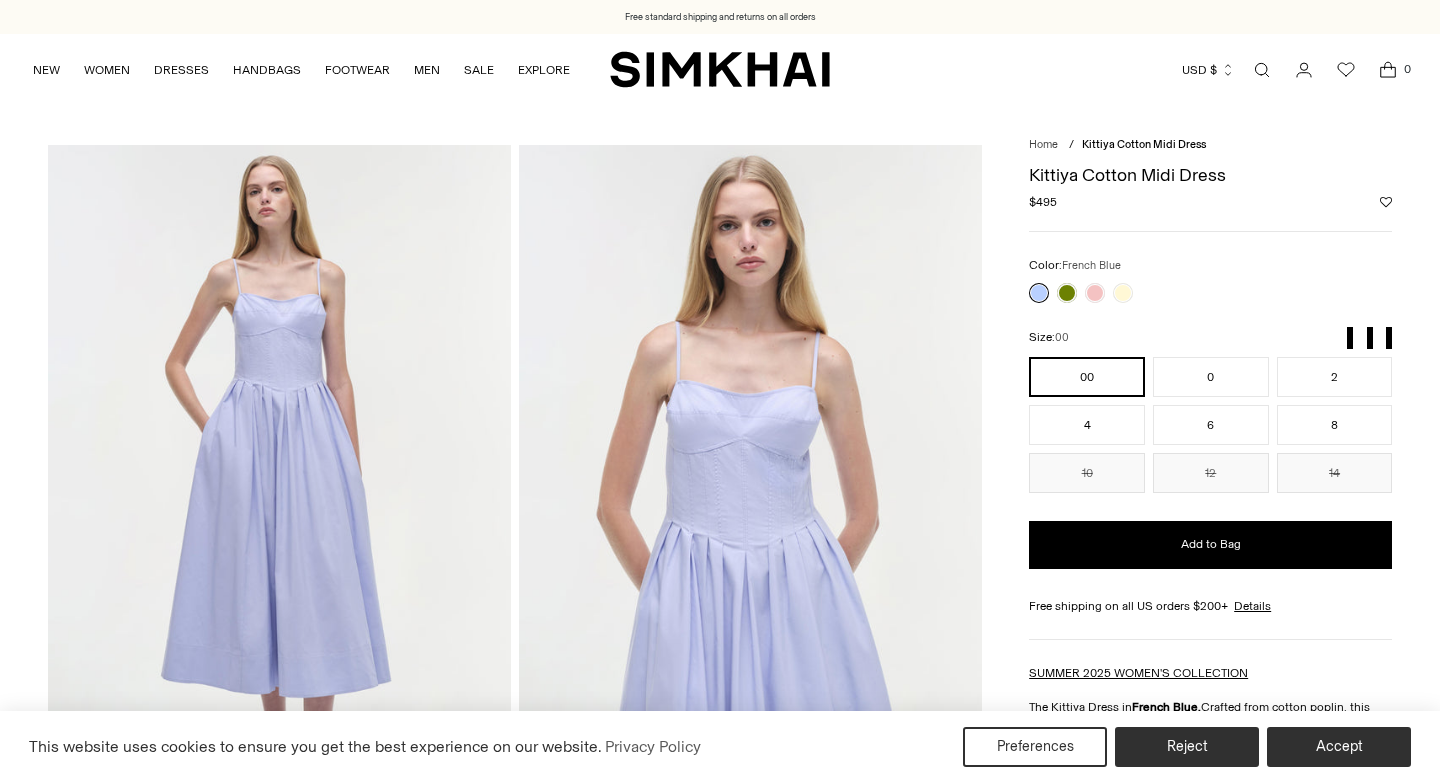 scroll, scrollTop: 0, scrollLeft: 0, axis: both 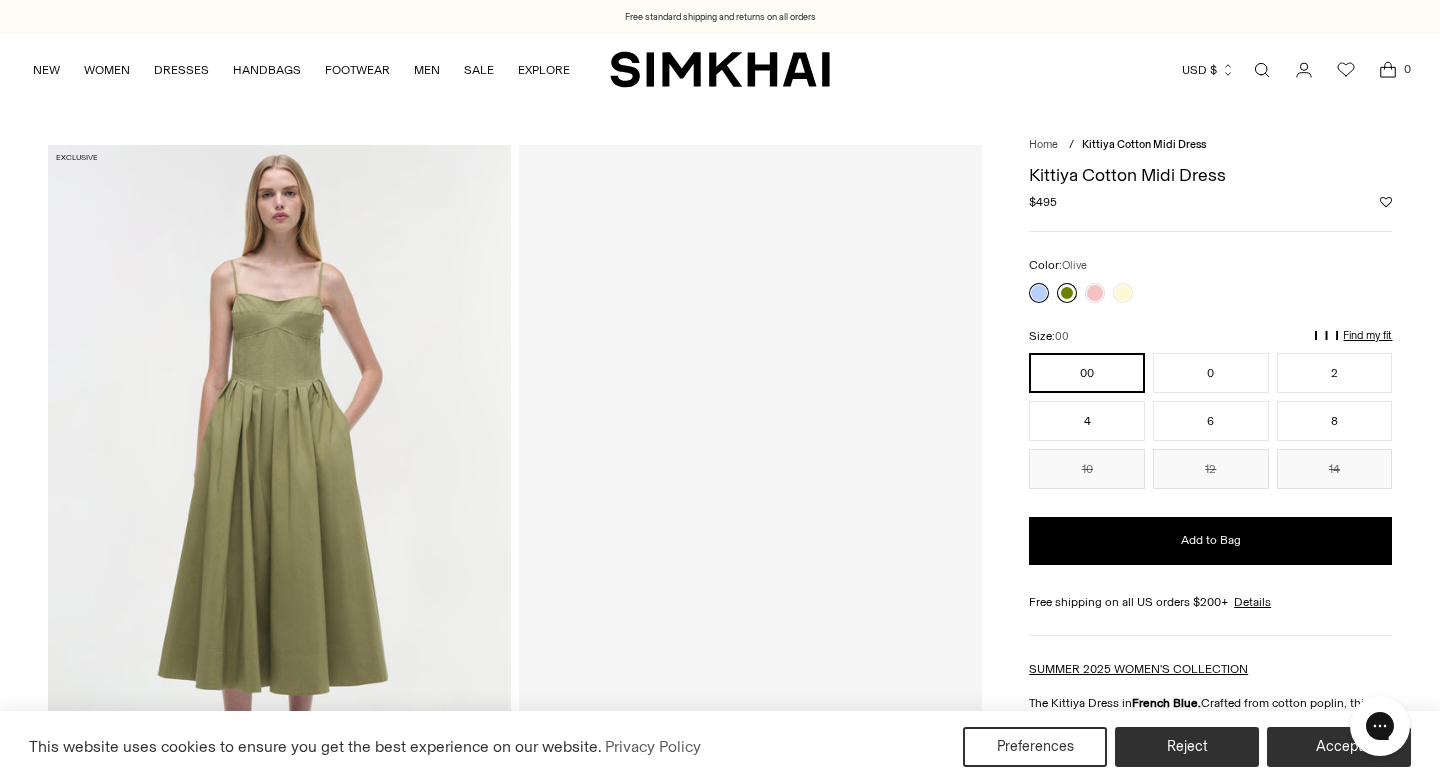 click at bounding box center (1067, 293) 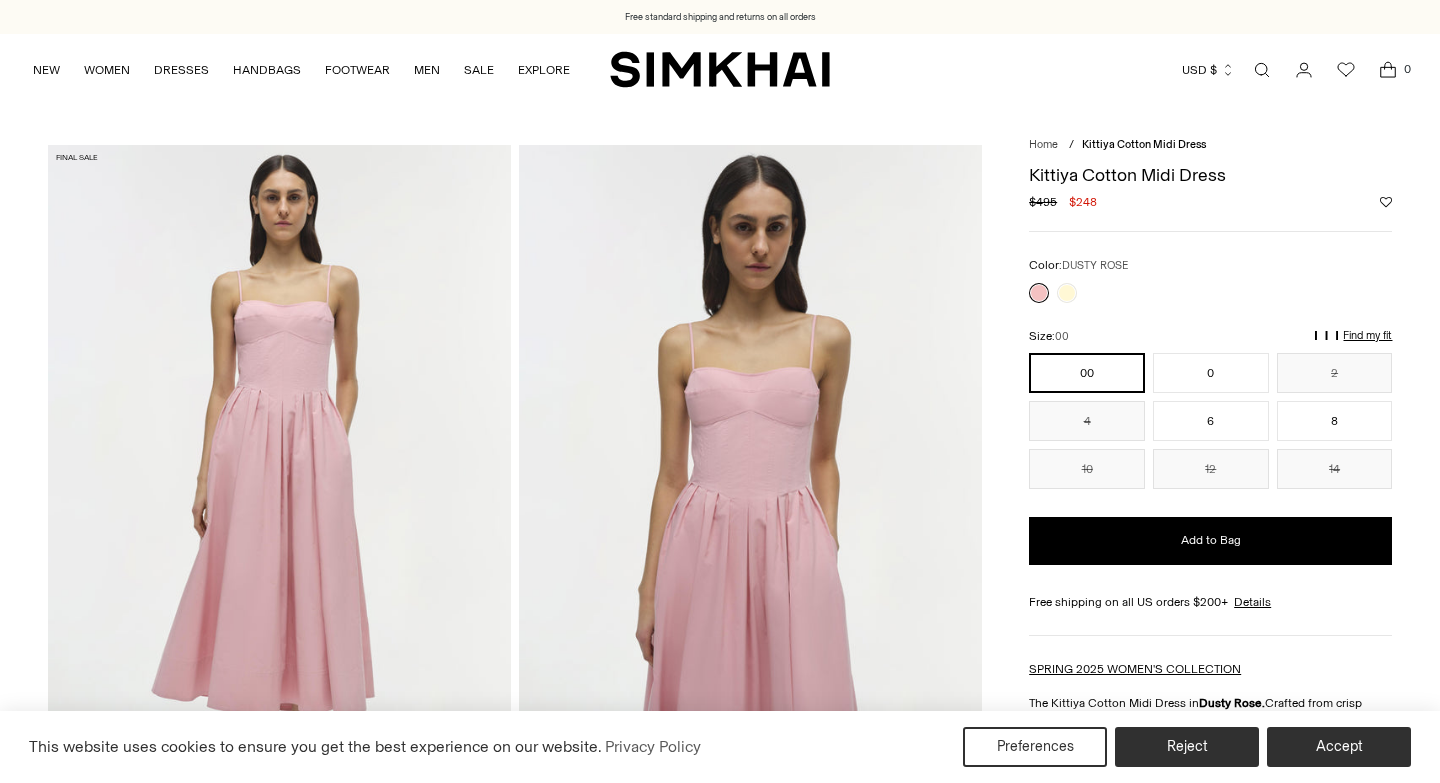scroll, scrollTop: 343, scrollLeft: 0, axis: vertical 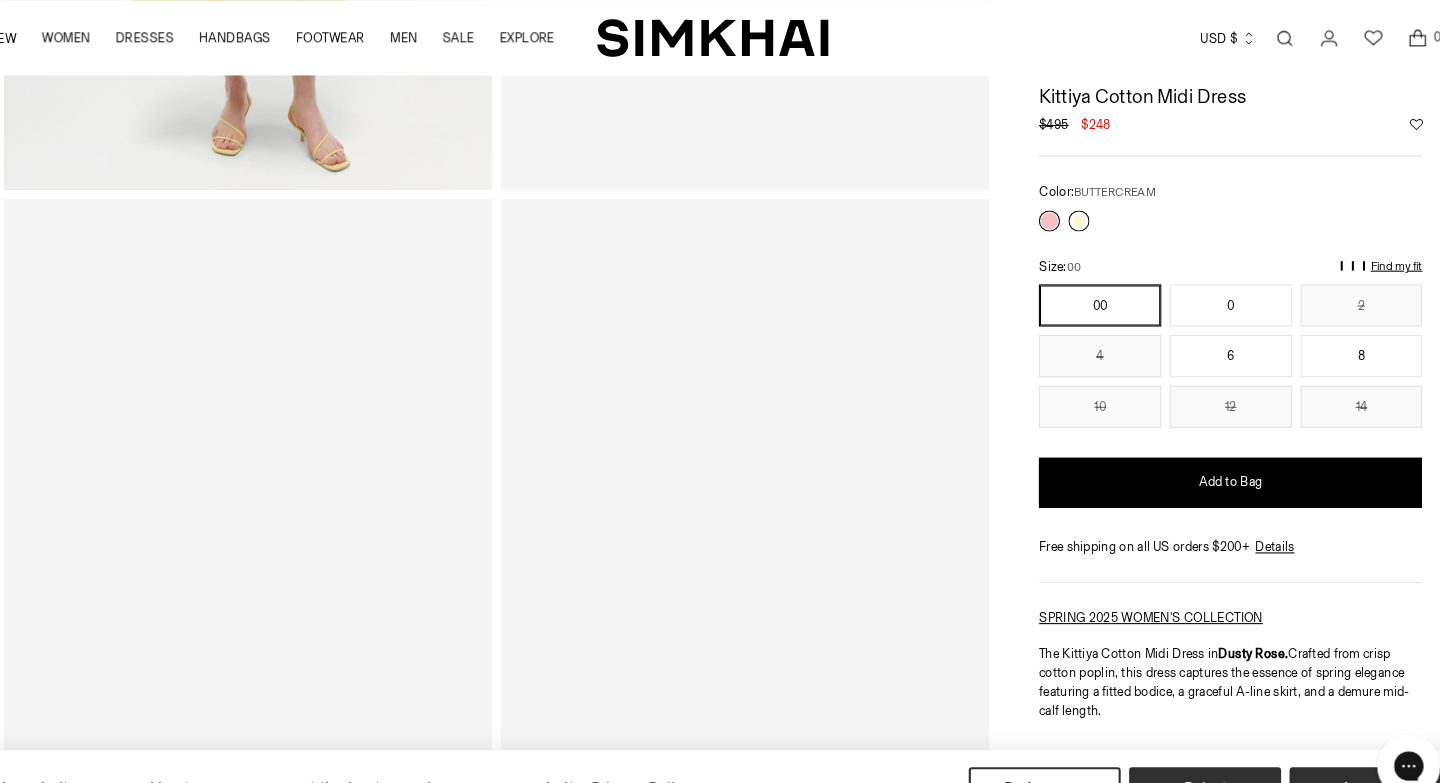 click at bounding box center (1067, 210) 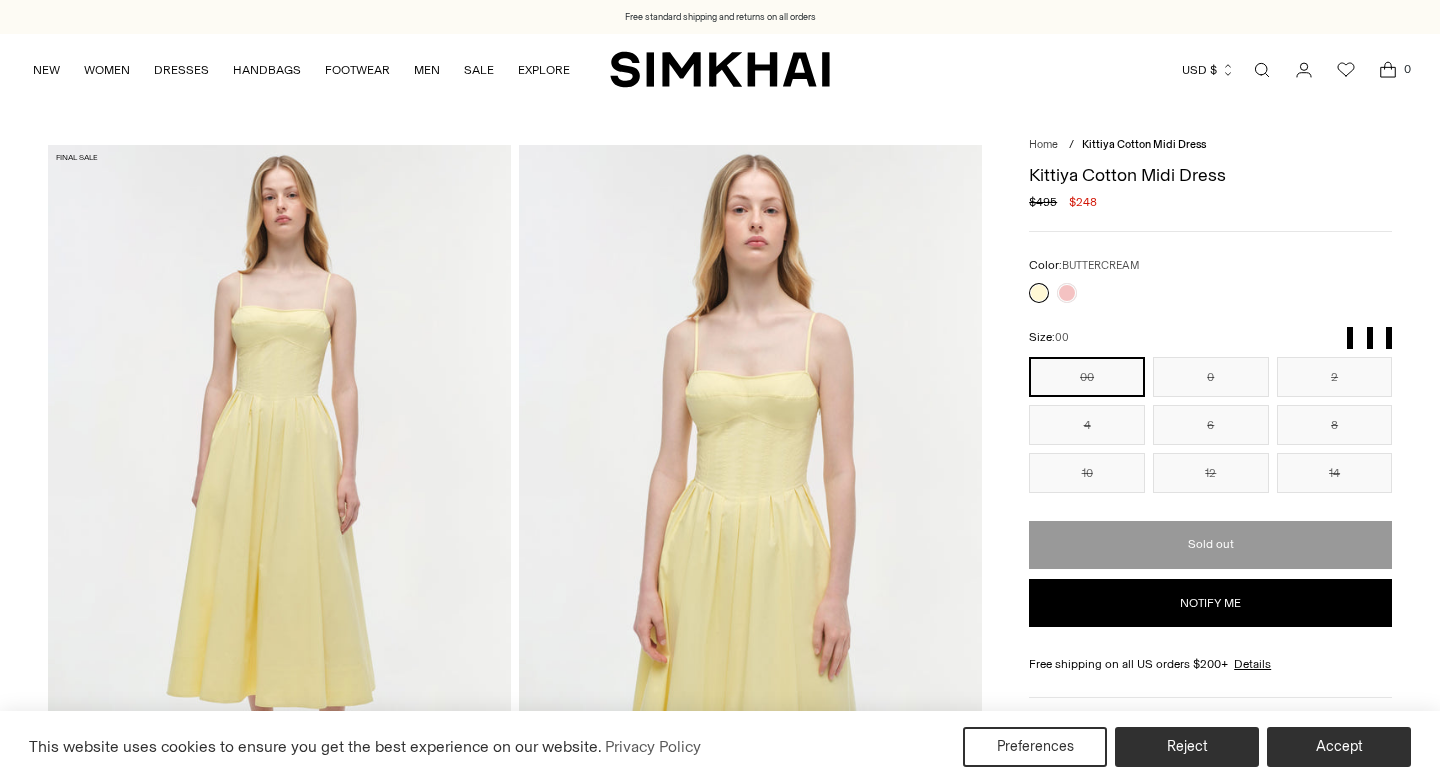 scroll, scrollTop: 0, scrollLeft: 0, axis: both 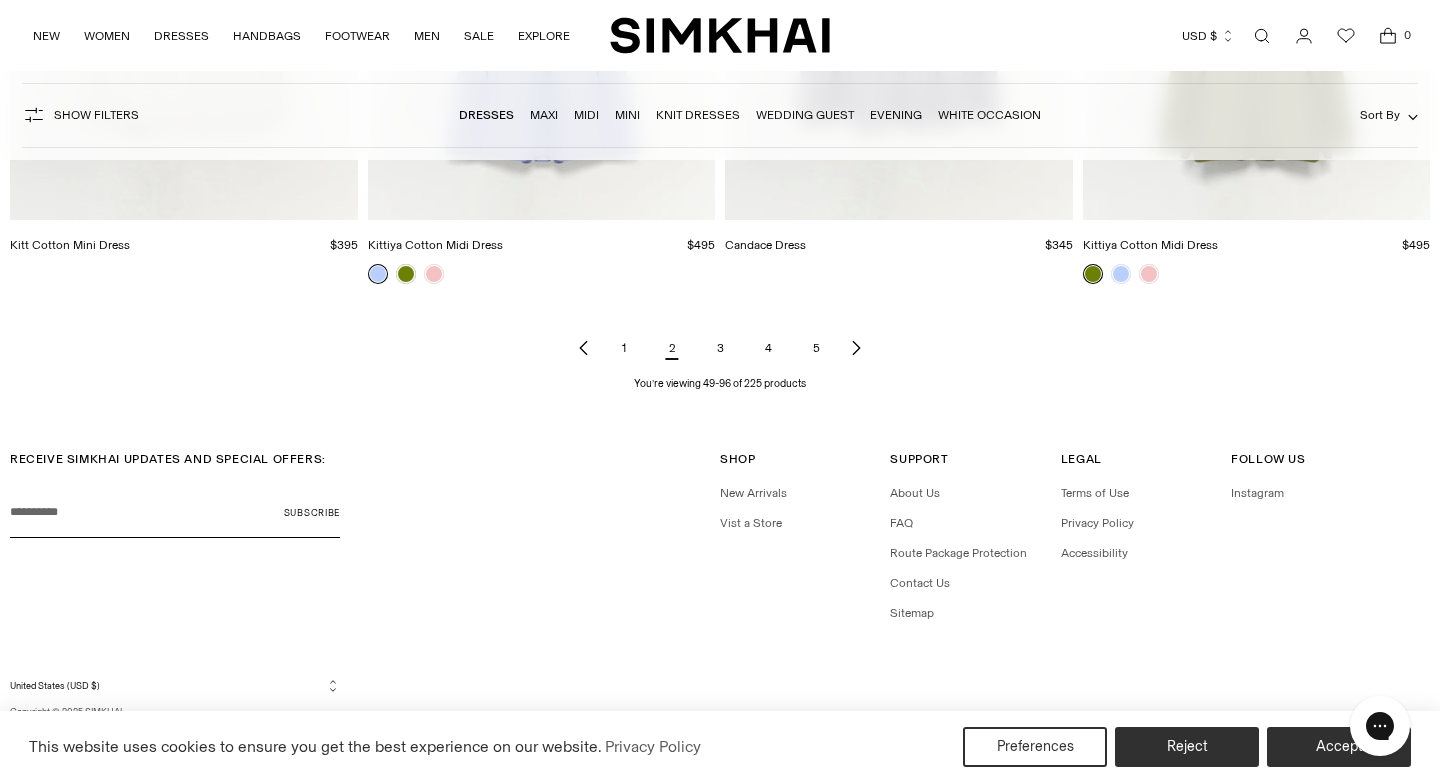 click 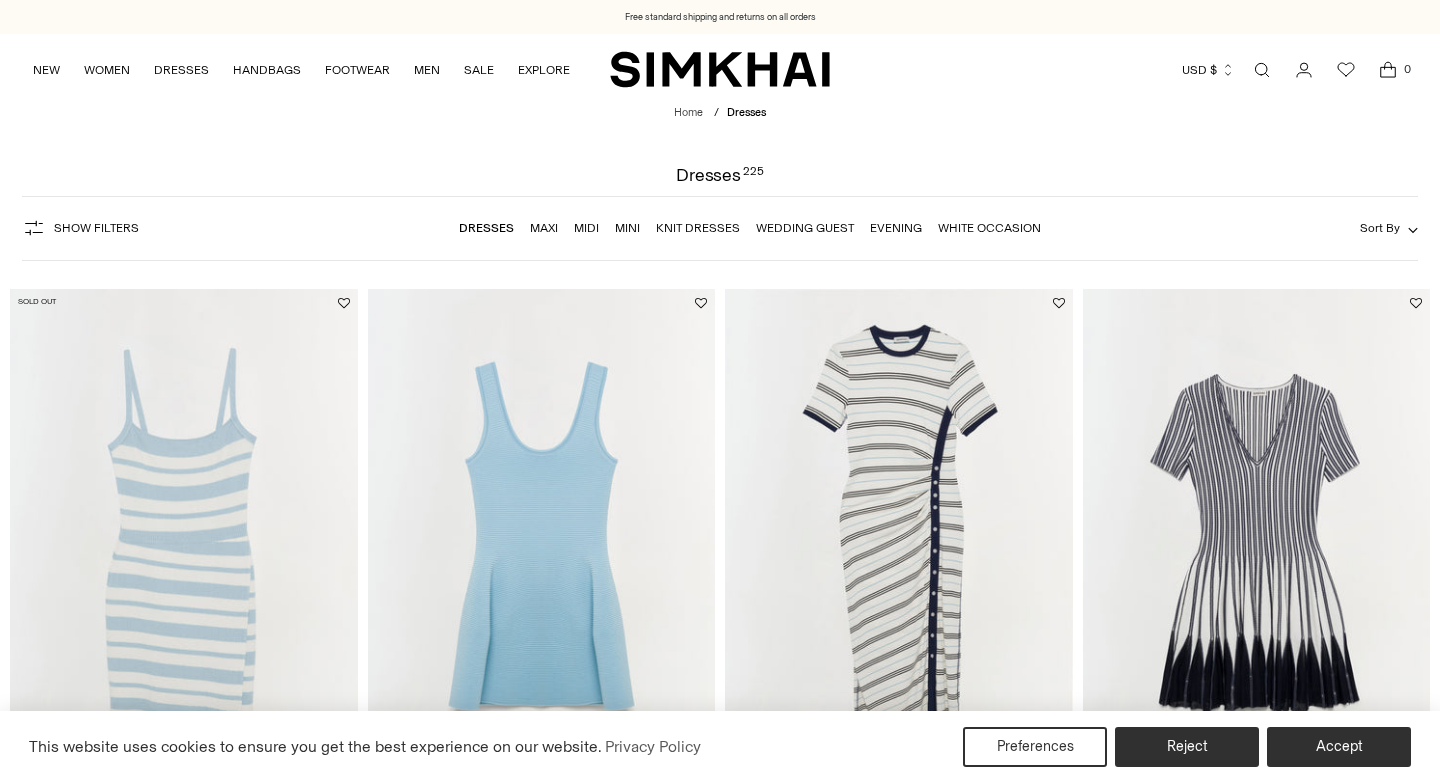 scroll, scrollTop: 251, scrollLeft: 0, axis: vertical 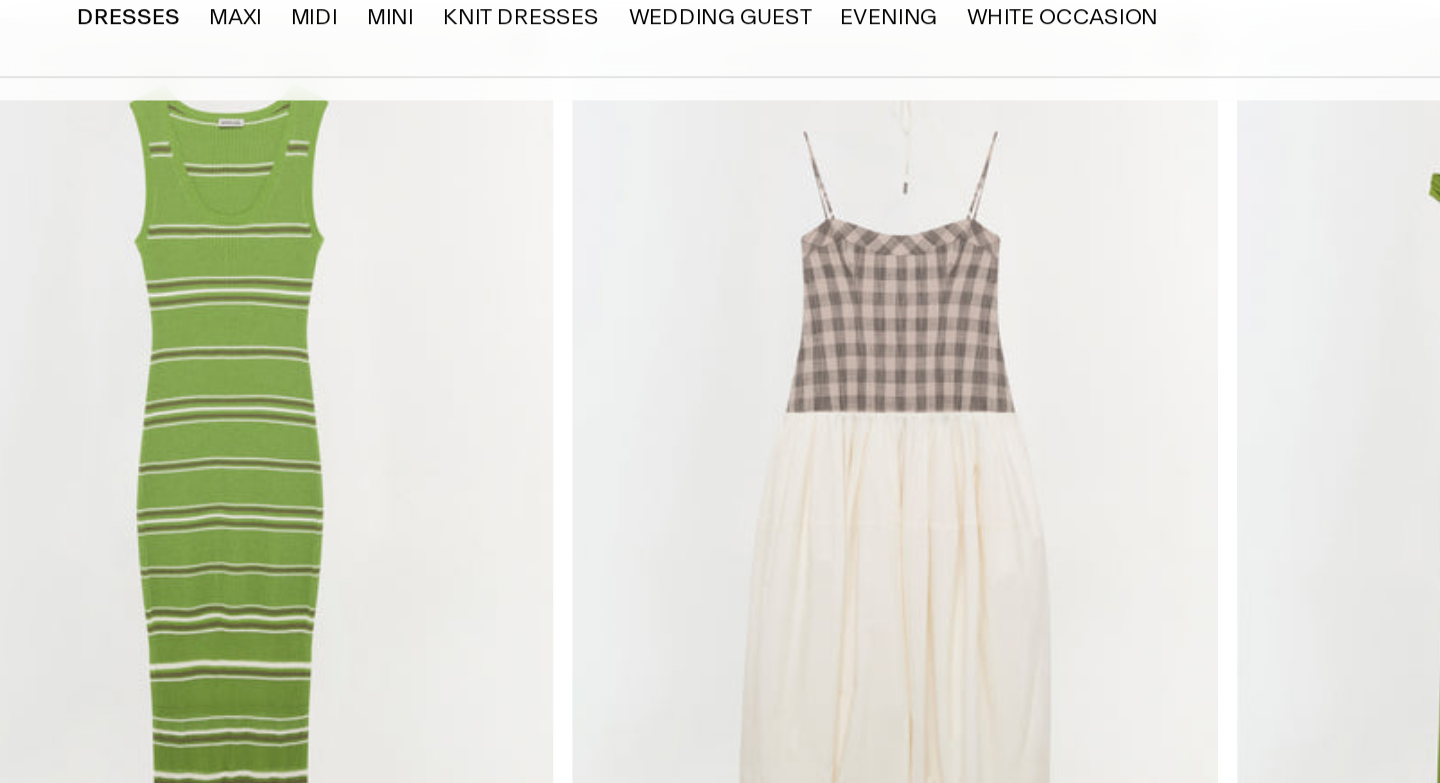 click at bounding box center (0, 0) 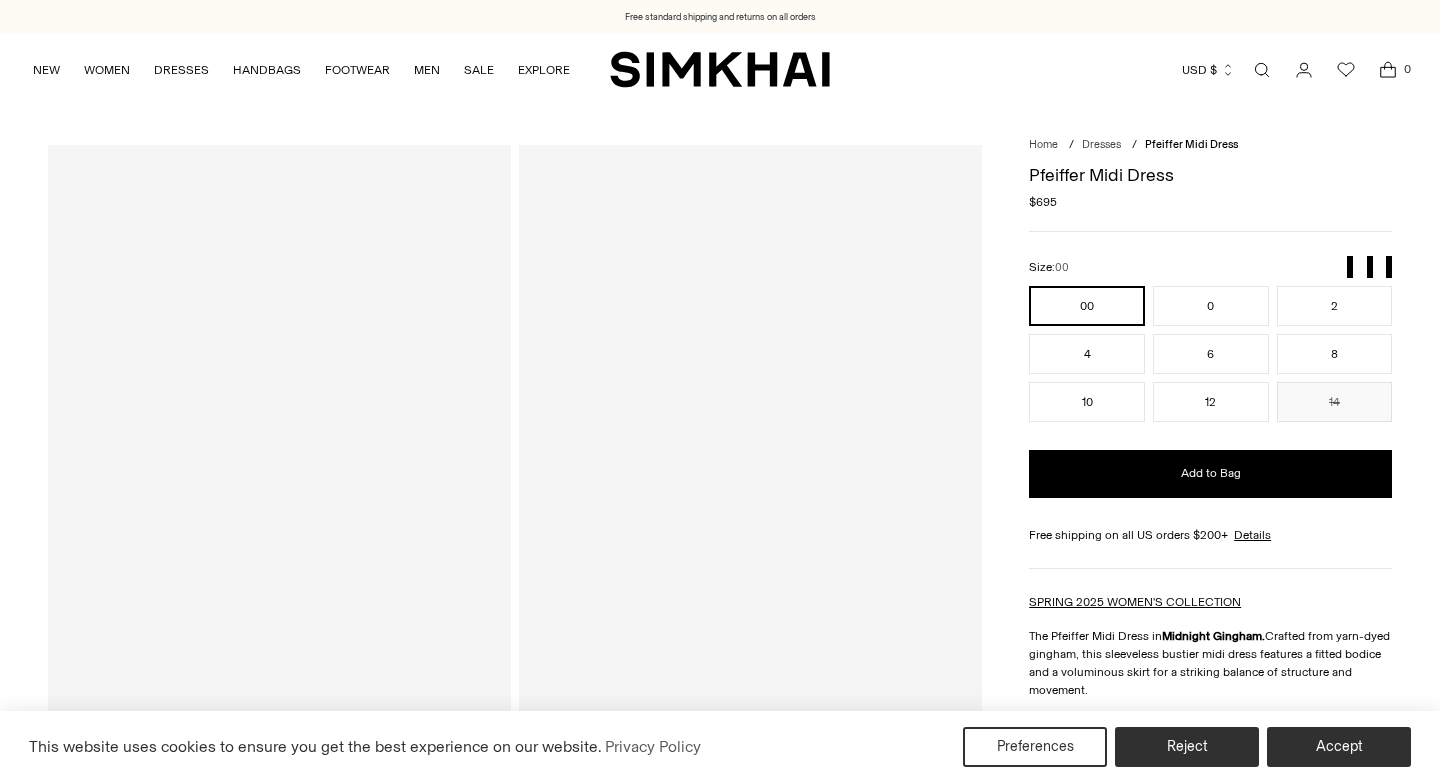 scroll, scrollTop: 0, scrollLeft: 0, axis: both 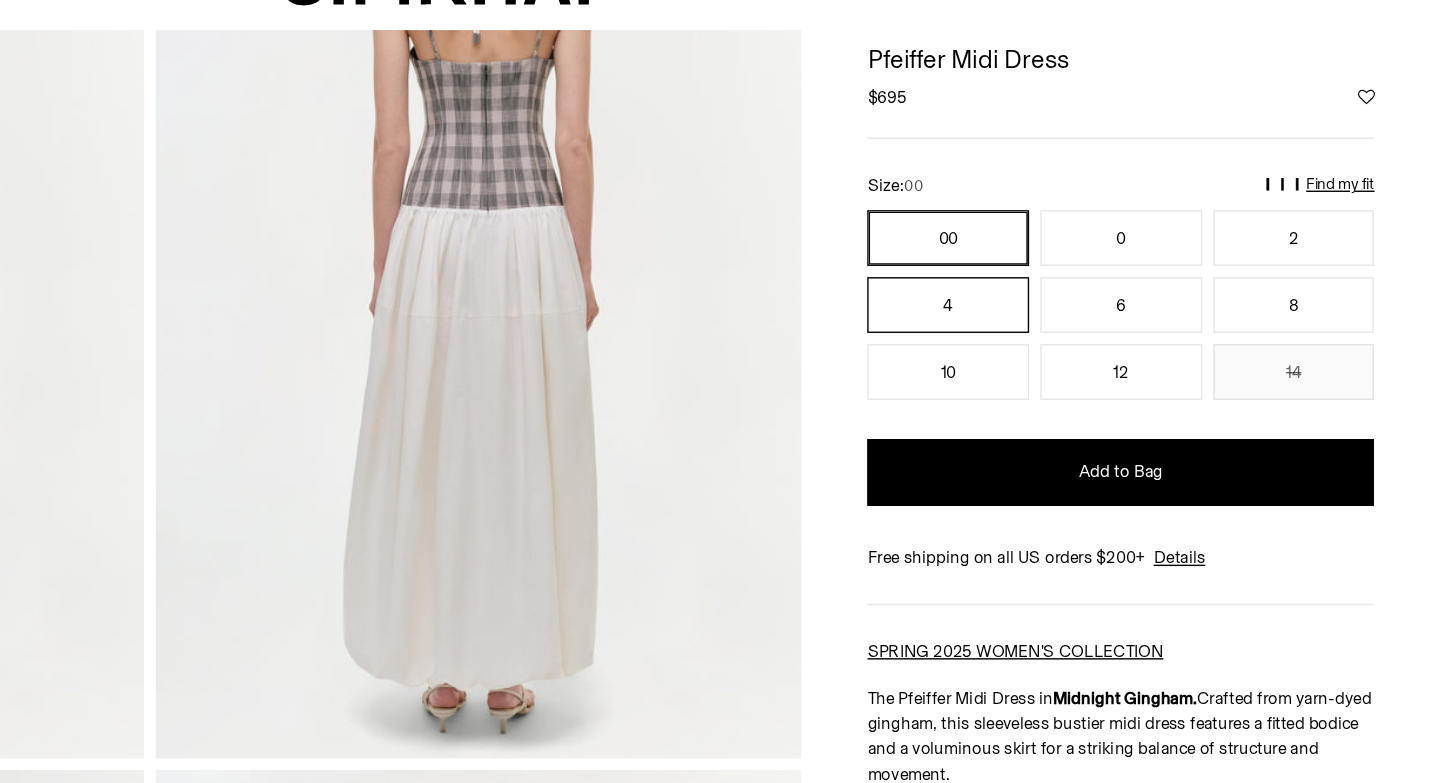 click on "4" at bounding box center (1087, 268) 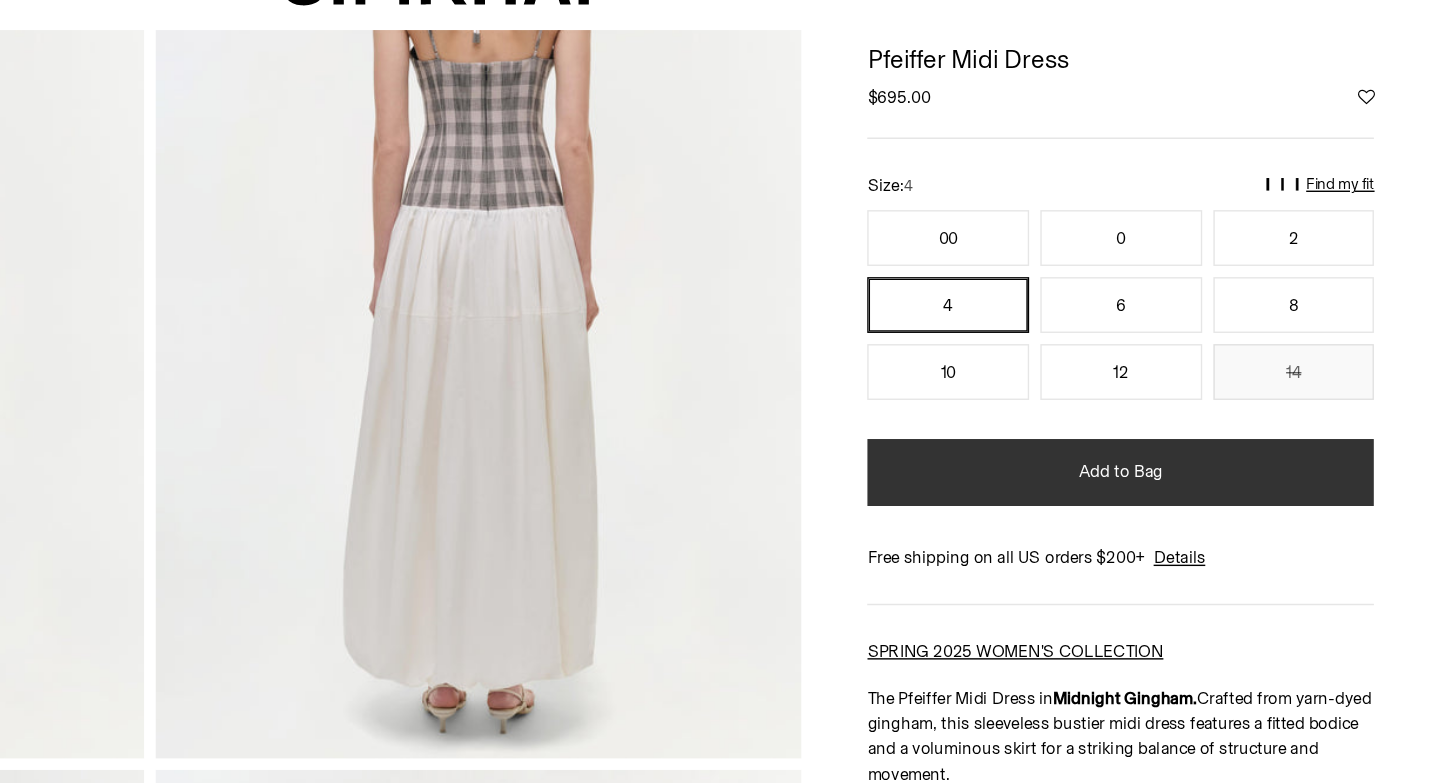 click on "Add to Bag" at bounding box center [1210, 388] 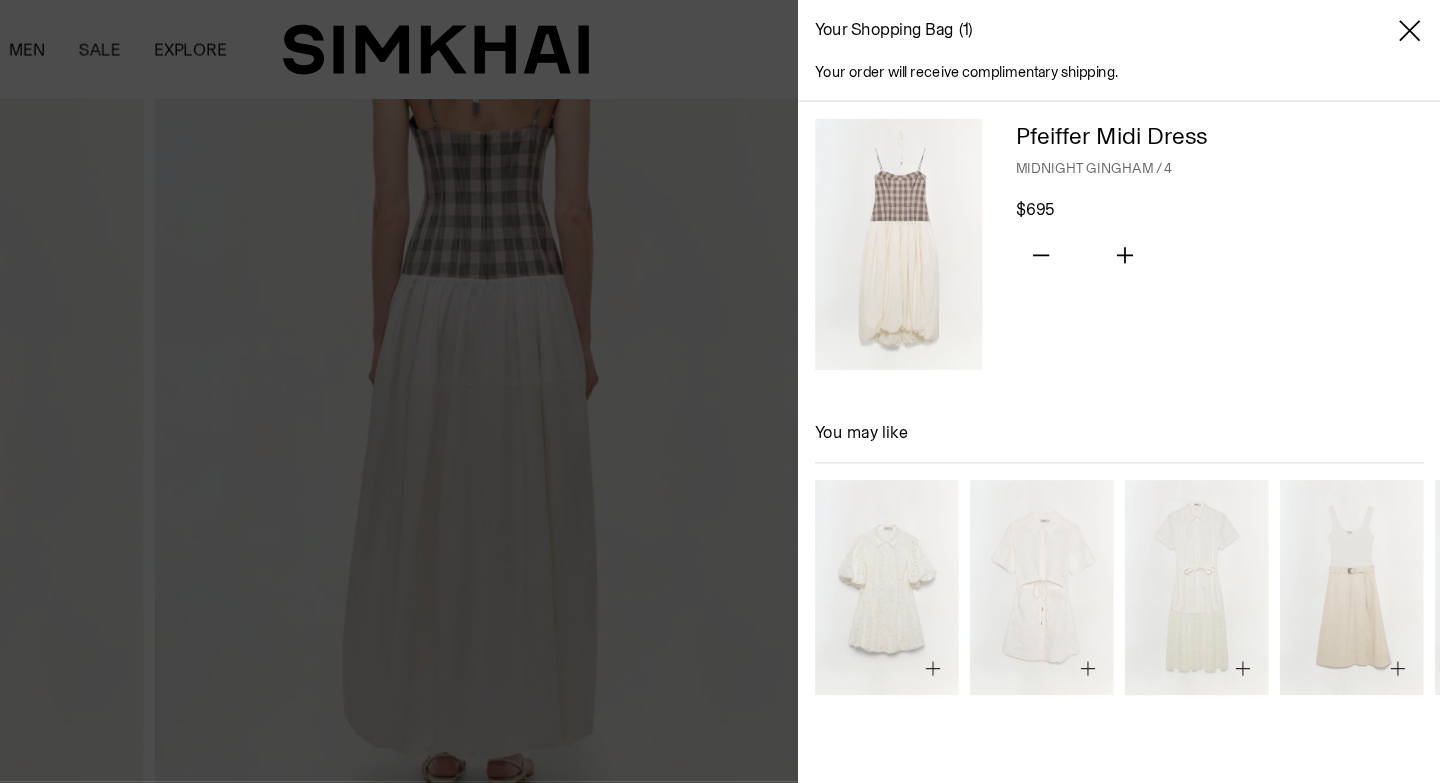click at bounding box center [0, 0] 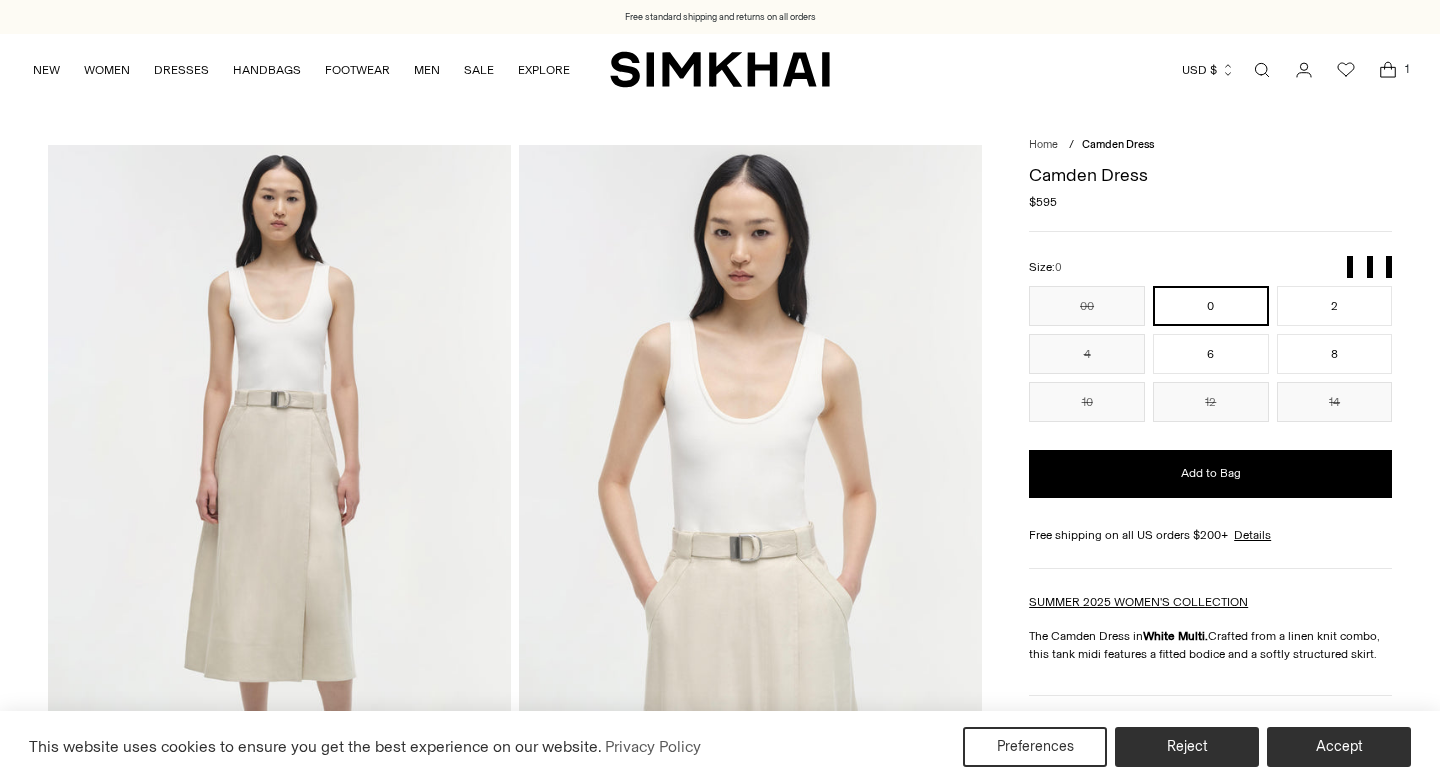 scroll, scrollTop: 0, scrollLeft: 0, axis: both 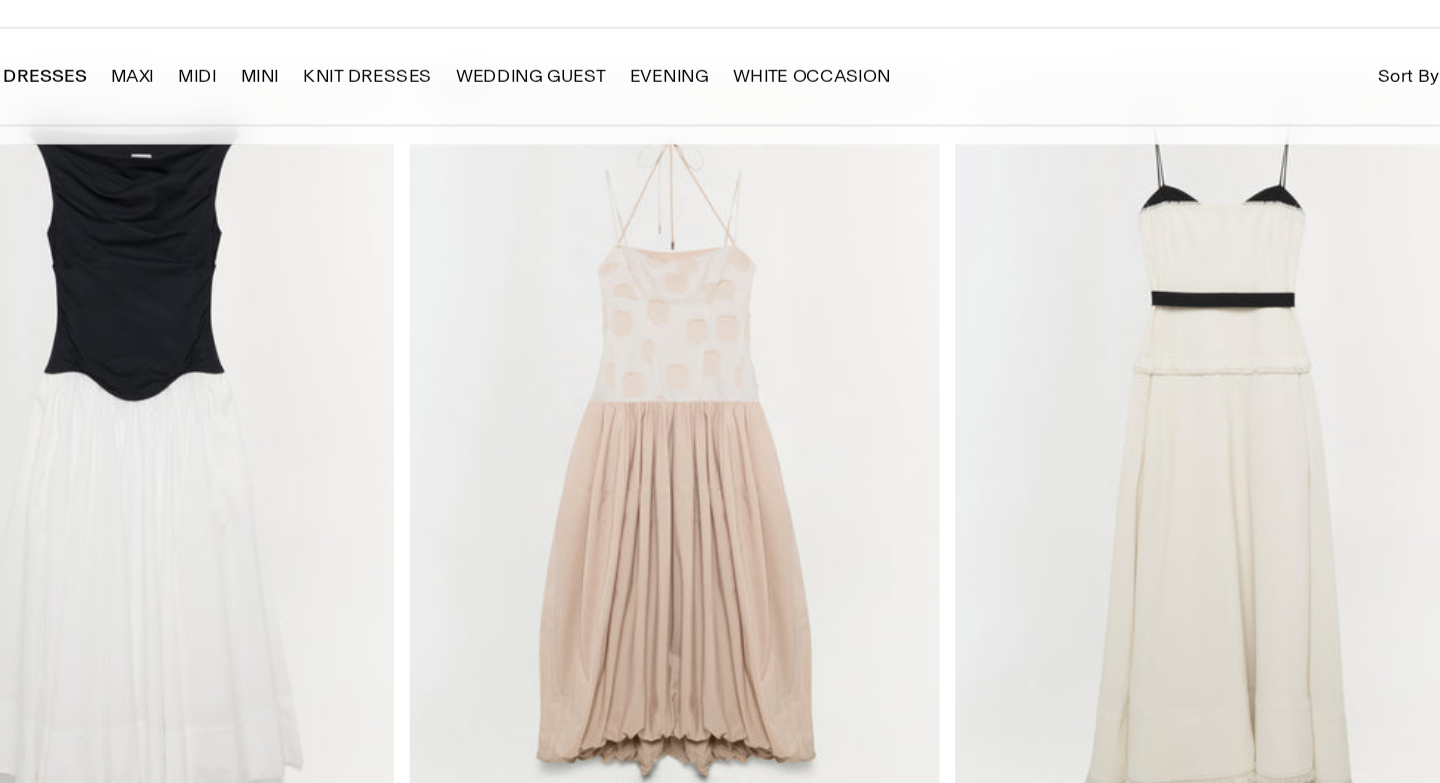 click at bounding box center [0, 0] 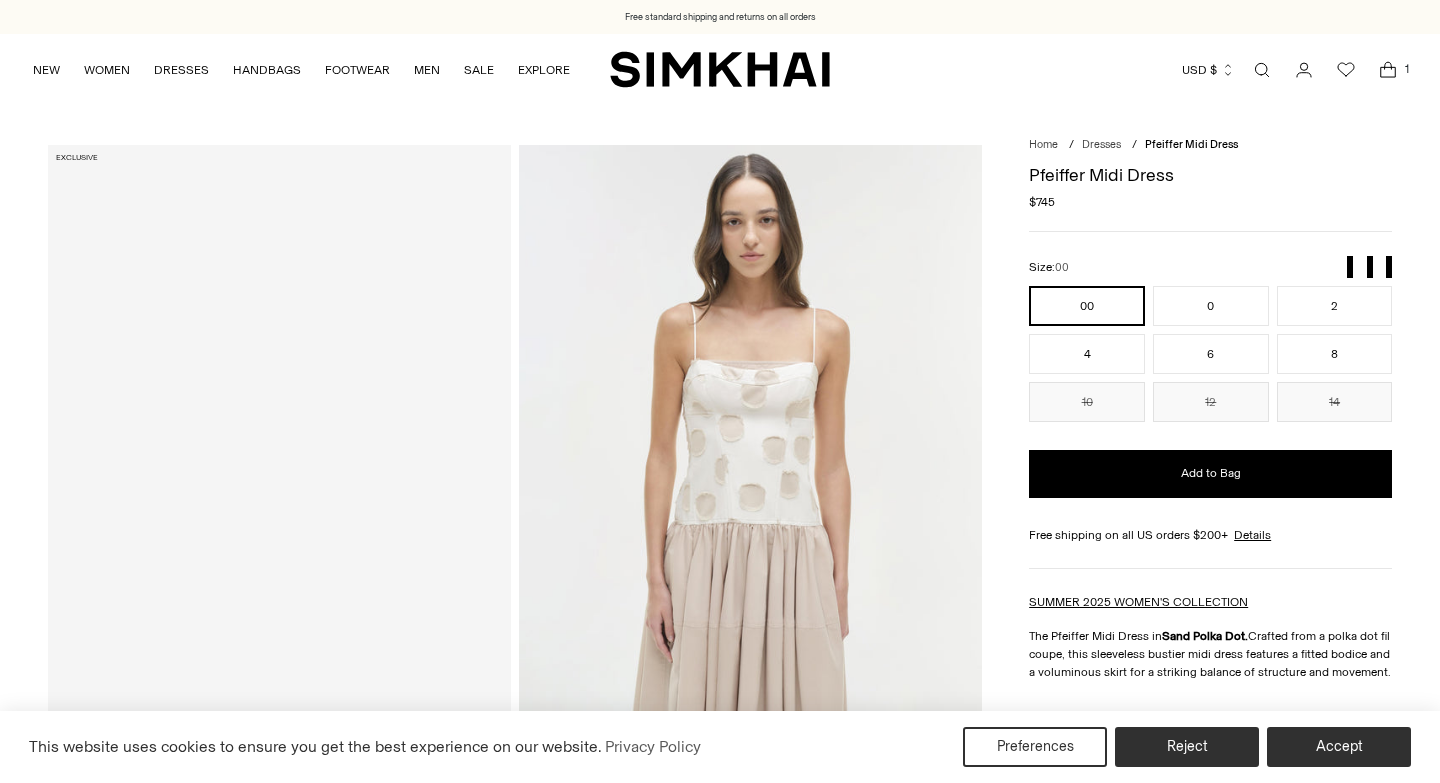 scroll, scrollTop: 0, scrollLeft: 0, axis: both 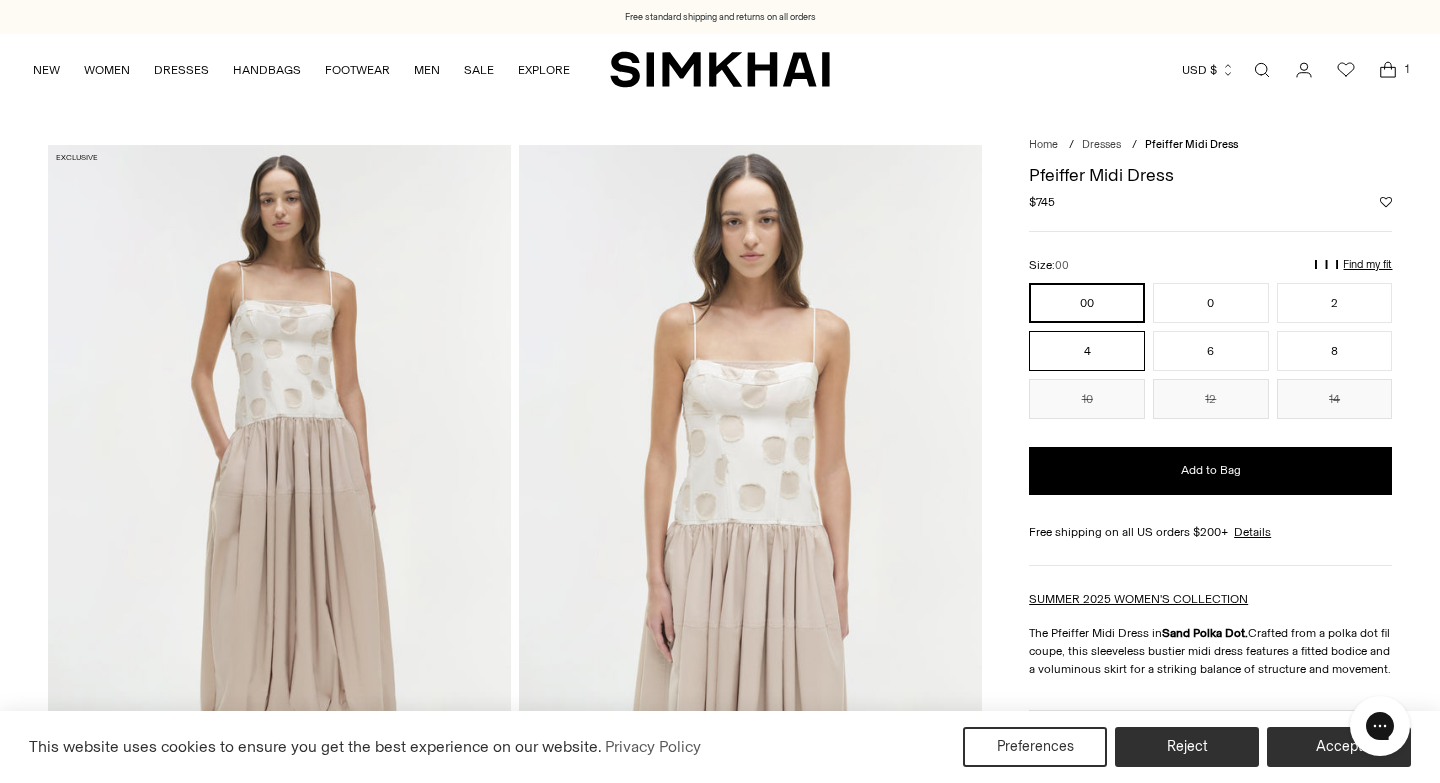 click on "4" at bounding box center (1087, 351) 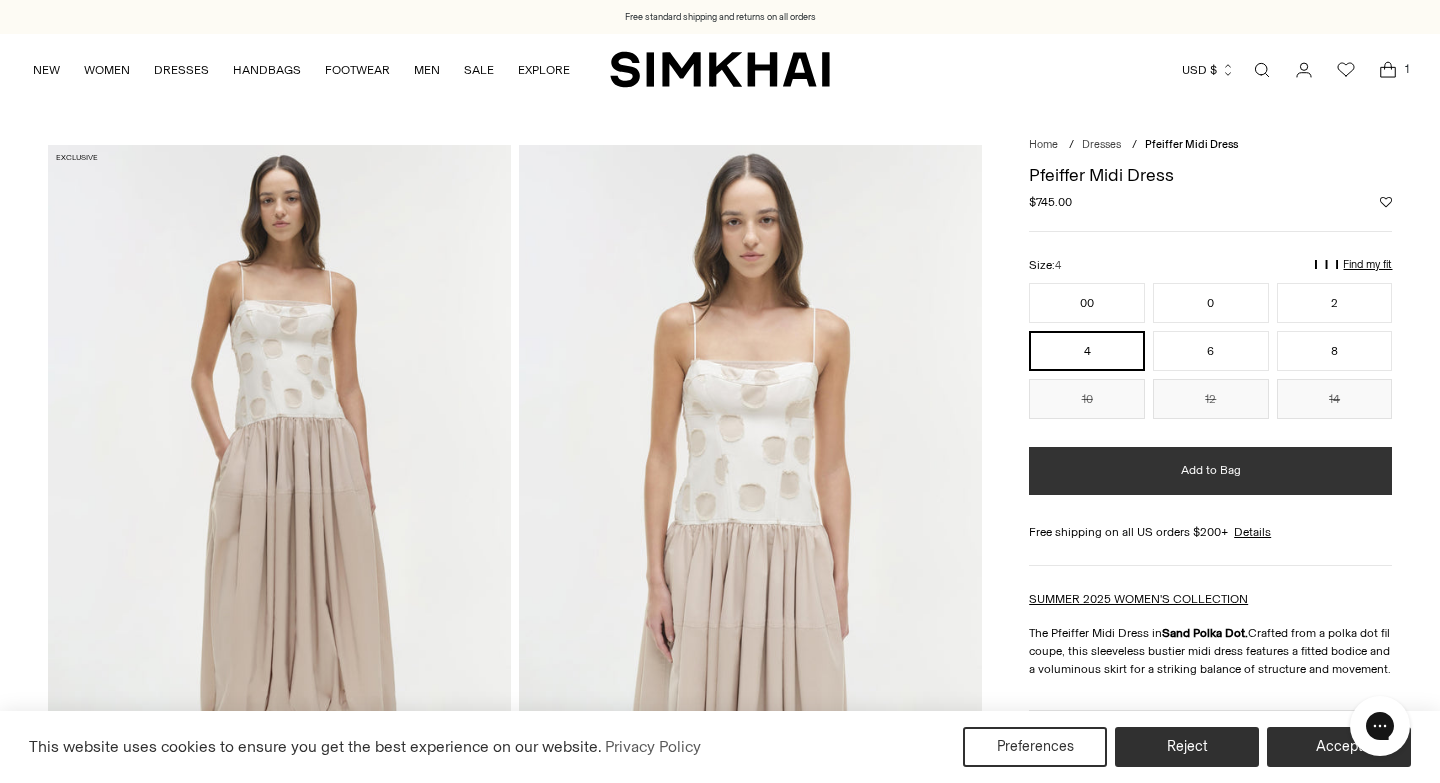 click on "Add to Bag" at bounding box center [1210, 471] 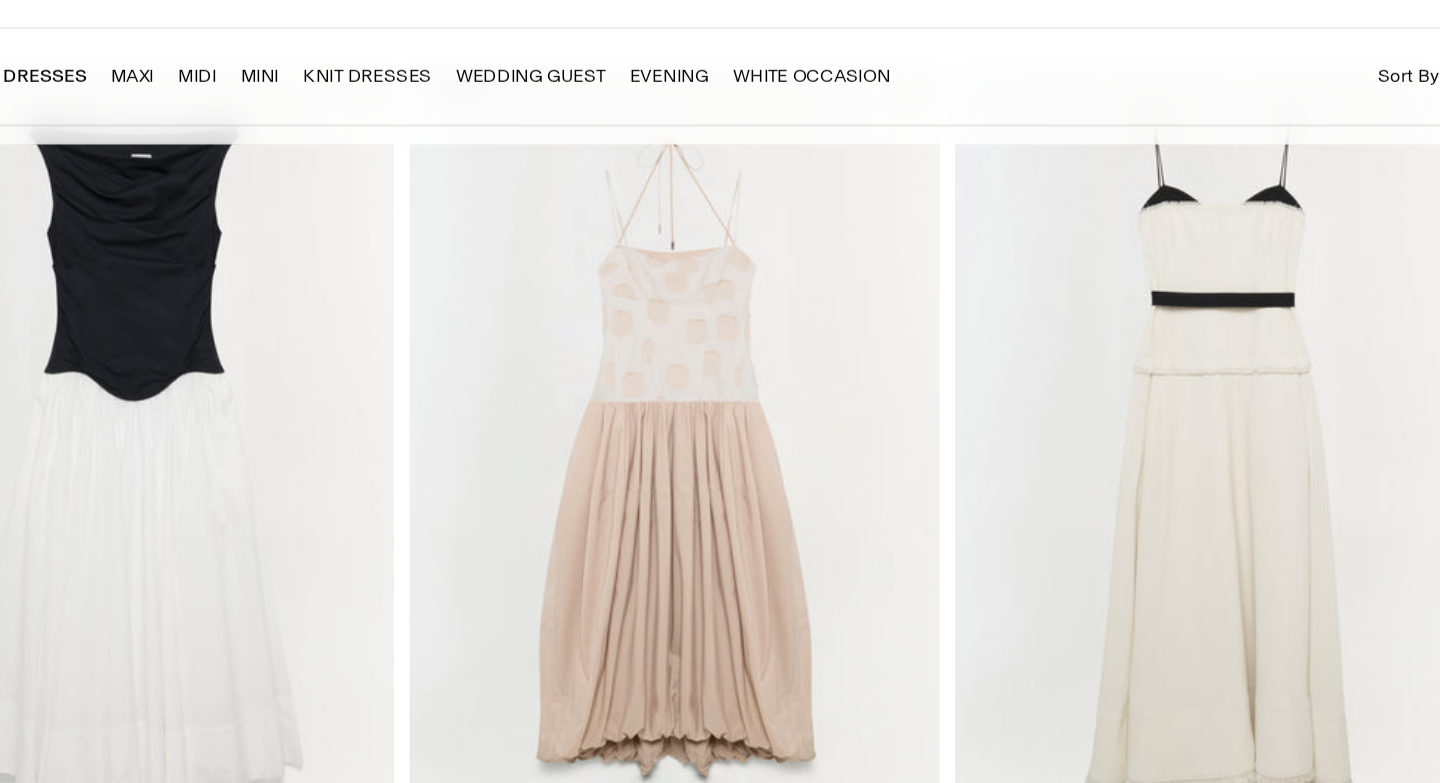 scroll, scrollTop: 0, scrollLeft: 0, axis: both 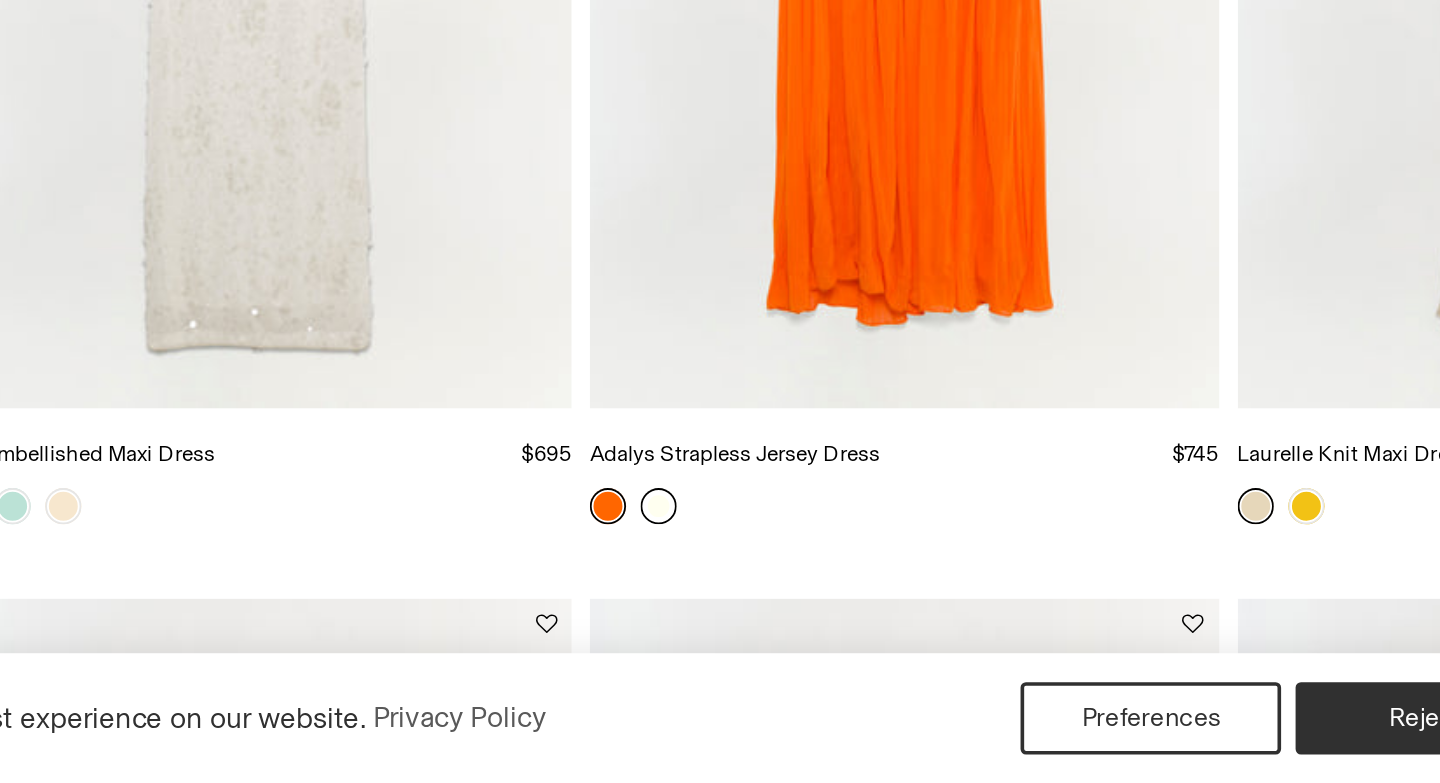 click at bounding box center (763, 630) 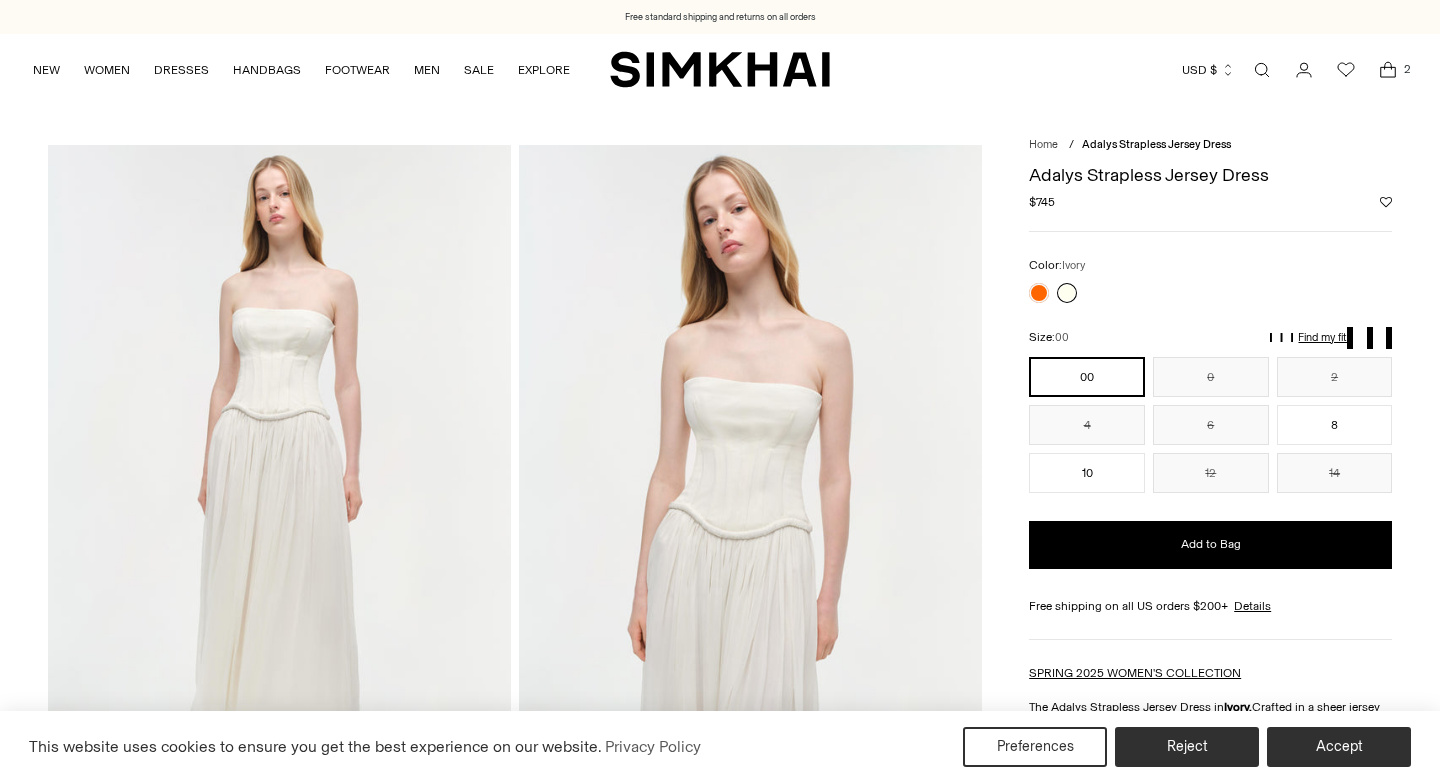 scroll, scrollTop: 0, scrollLeft: 0, axis: both 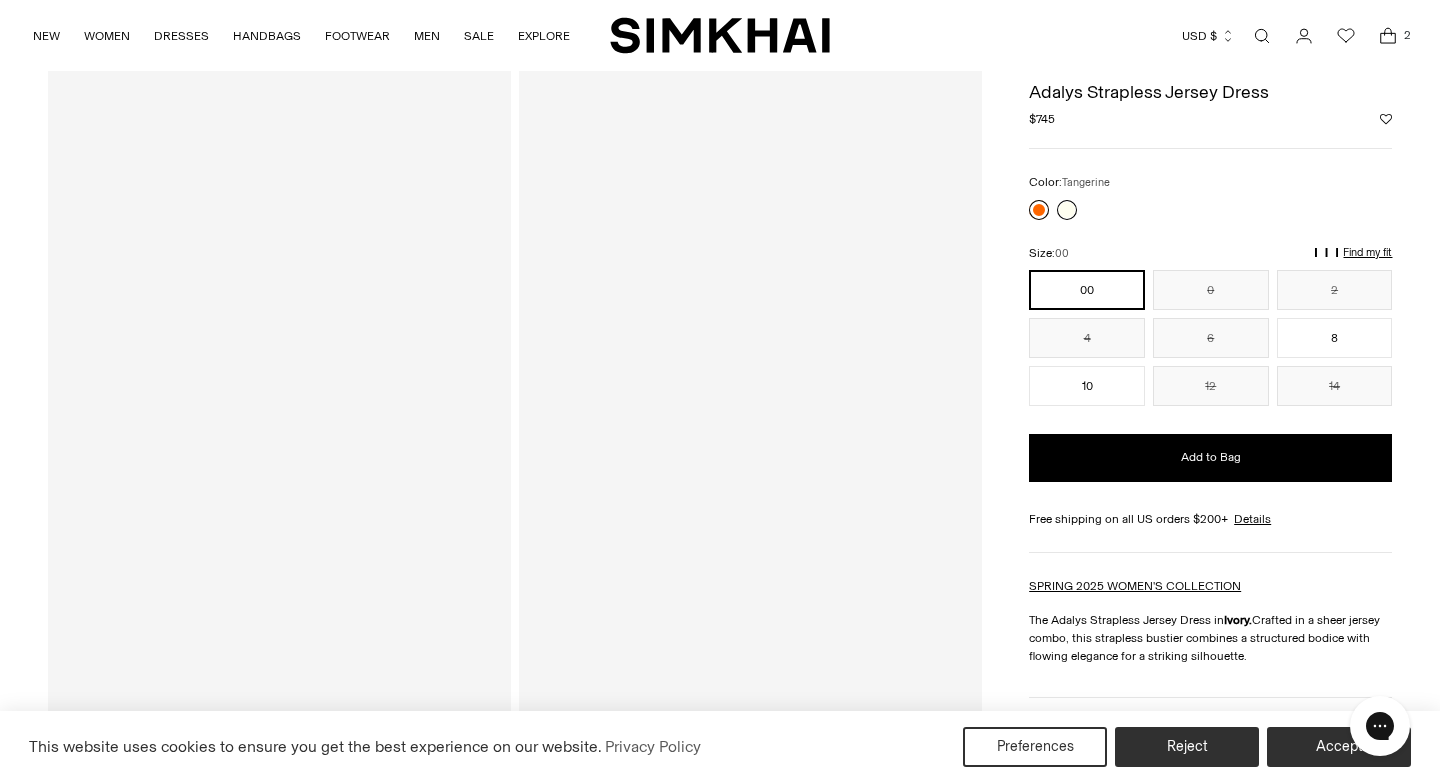 click at bounding box center (1039, 210) 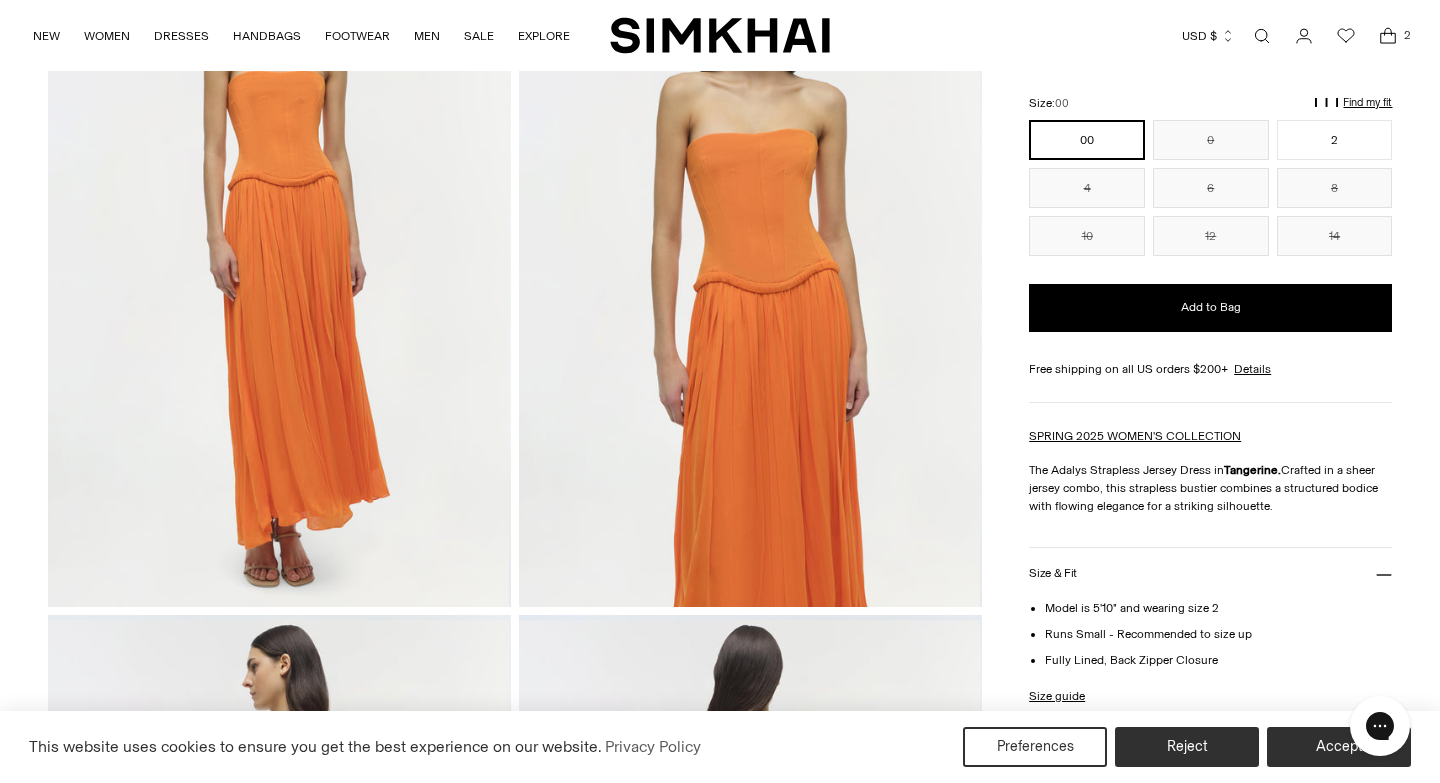 scroll, scrollTop: 258, scrollLeft: 0, axis: vertical 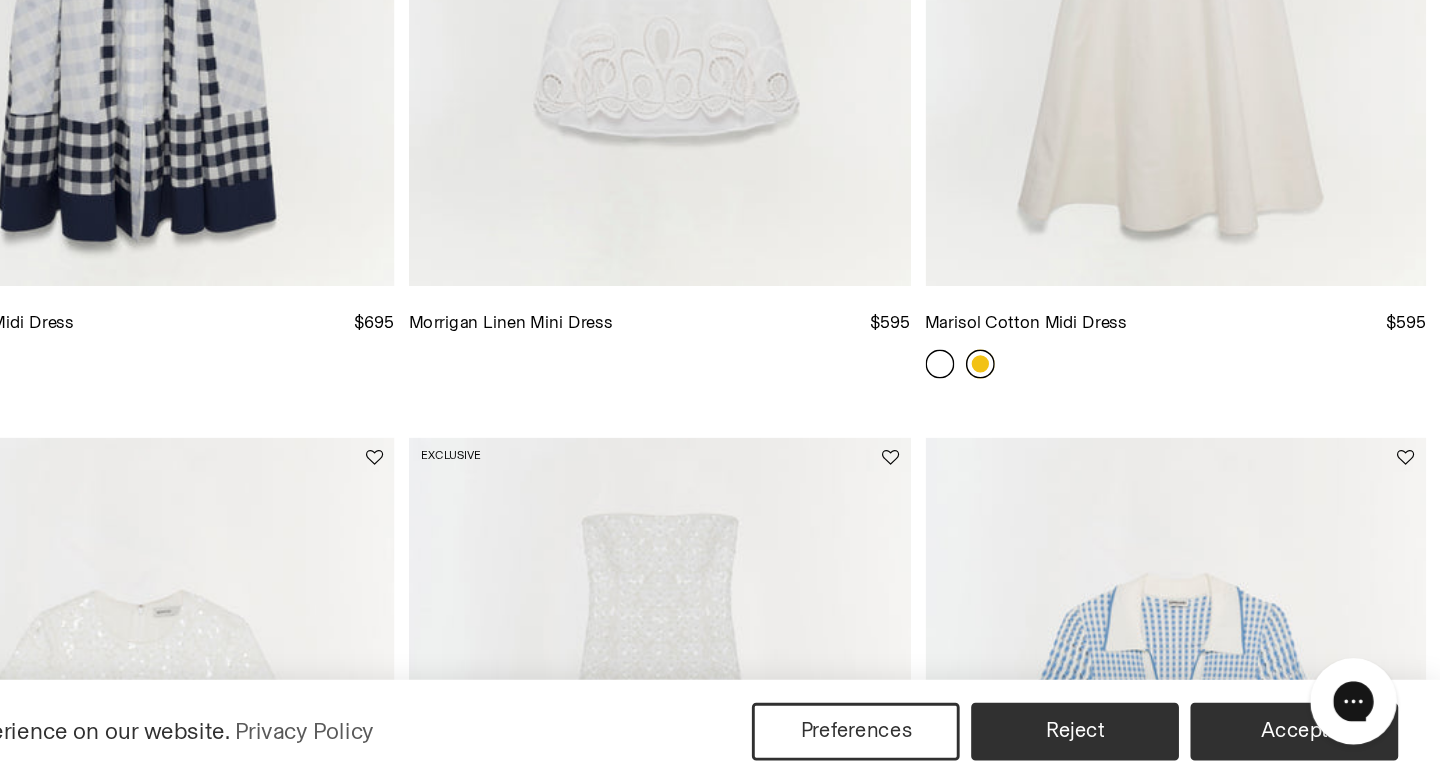 click at bounding box center [1121, 492] 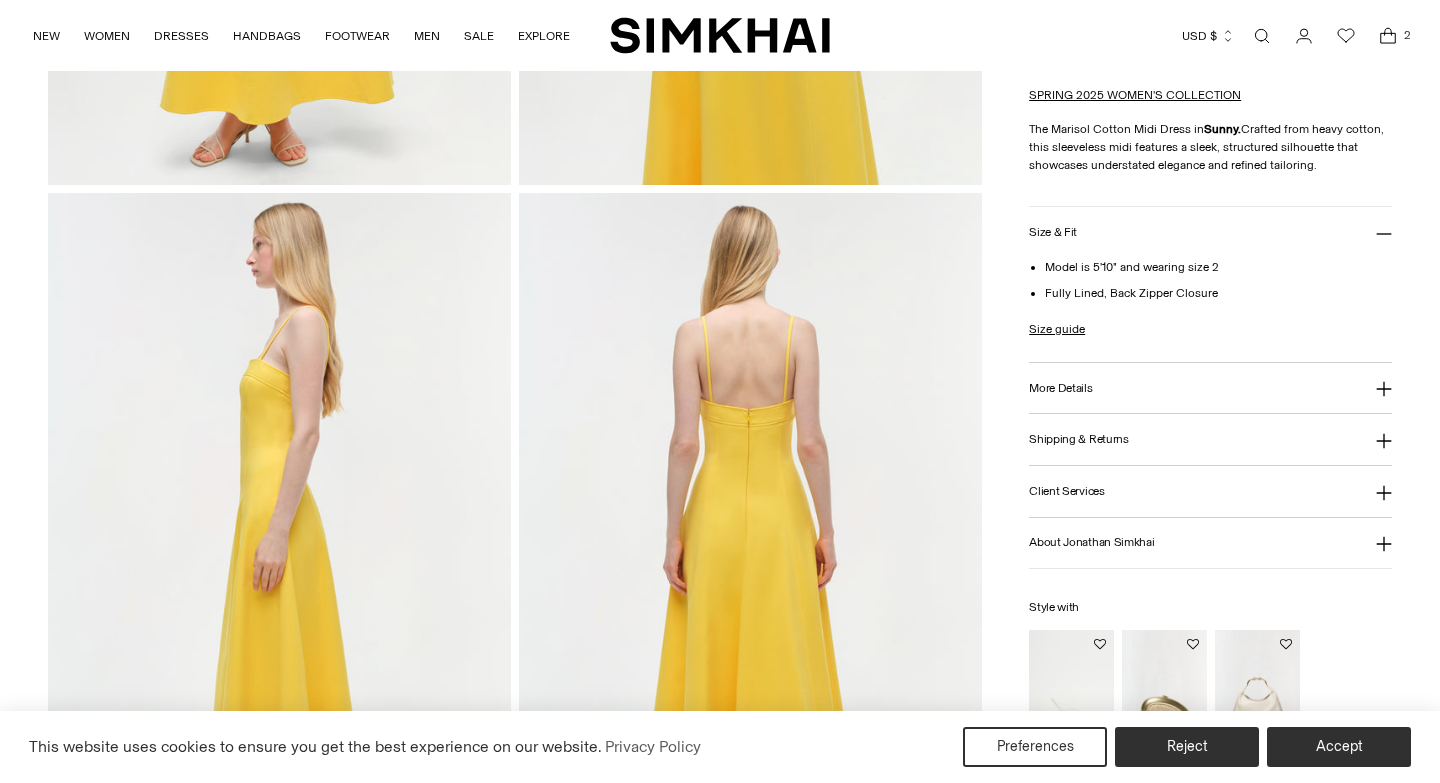 scroll, scrollTop: 0, scrollLeft: 0, axis: both 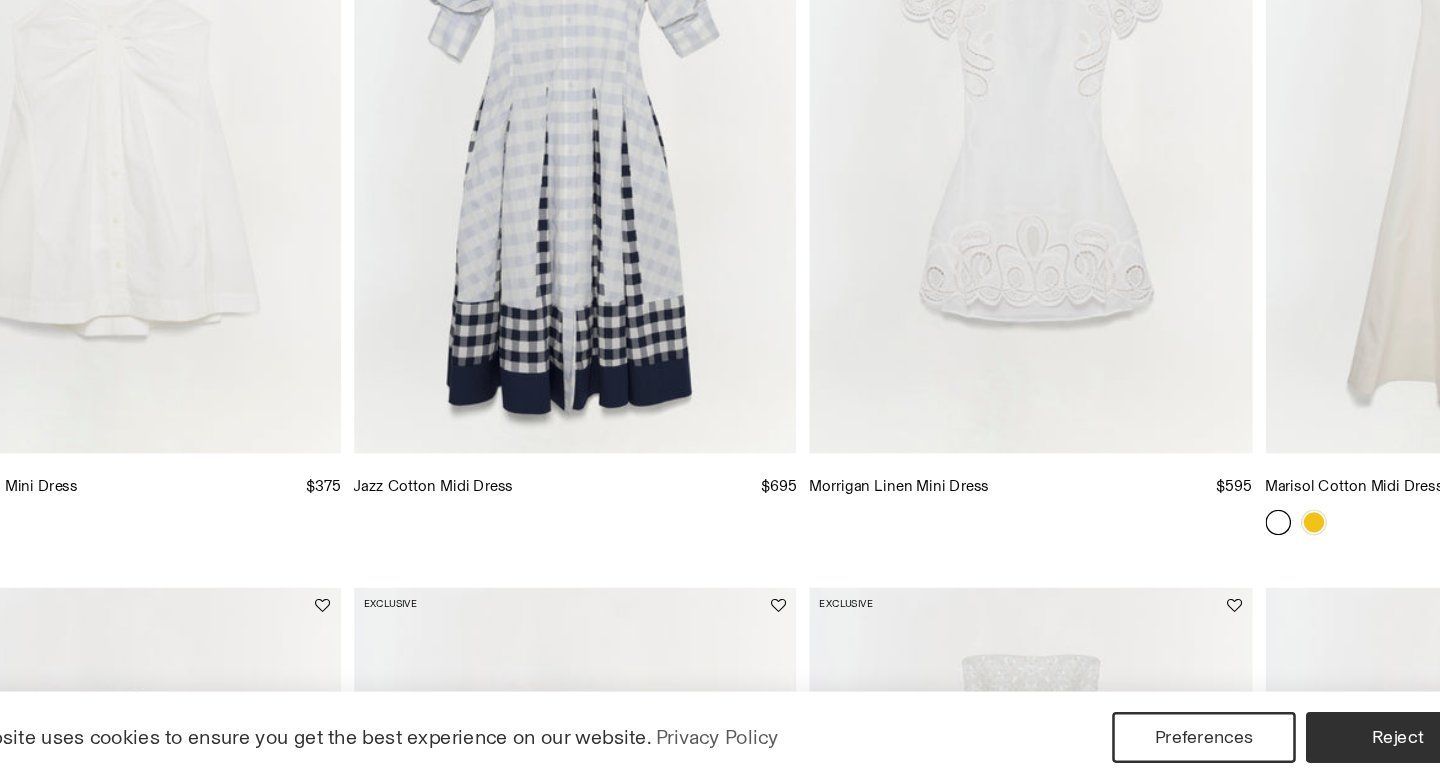 click at bounding box center [0, 0] 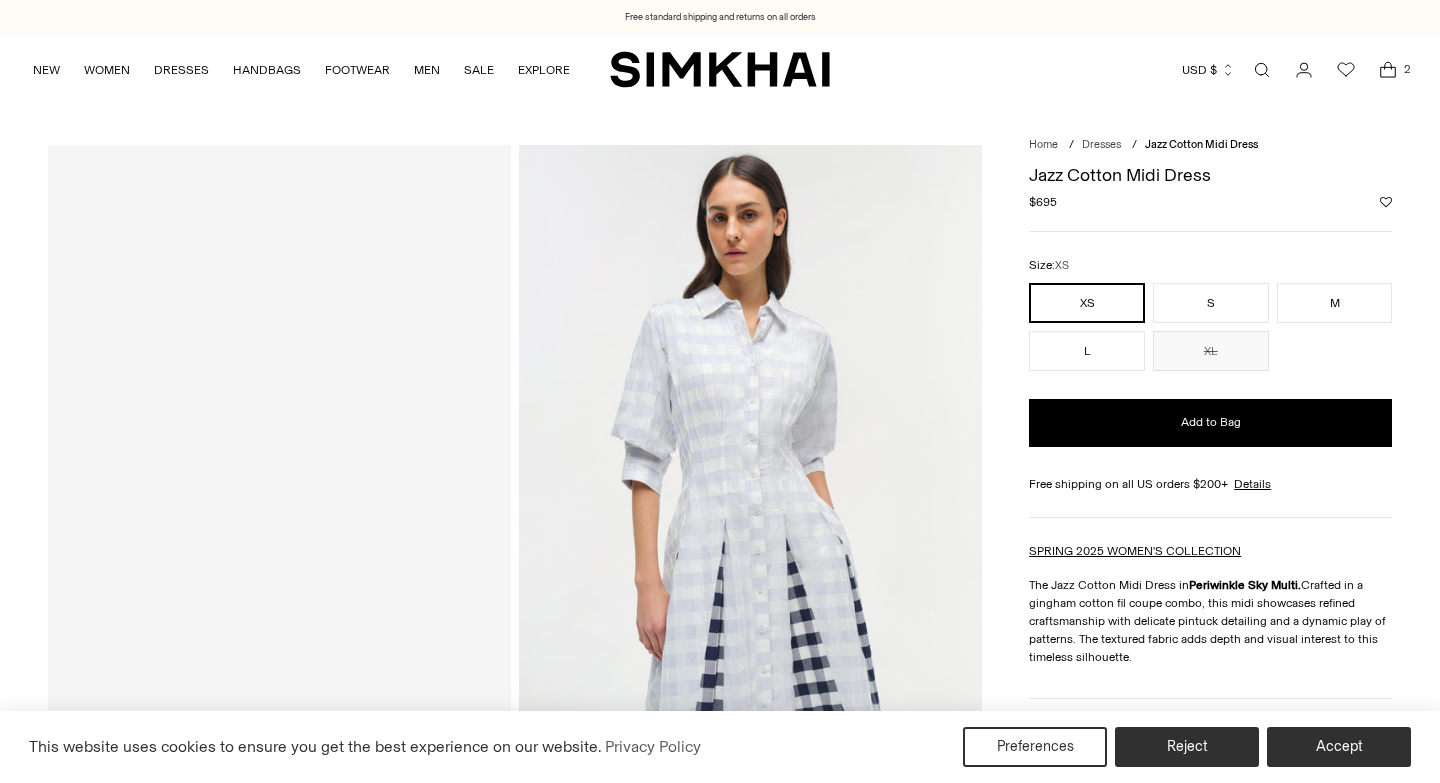 scroll, scrollTop: 0, scrollLeft: 0, axis: both 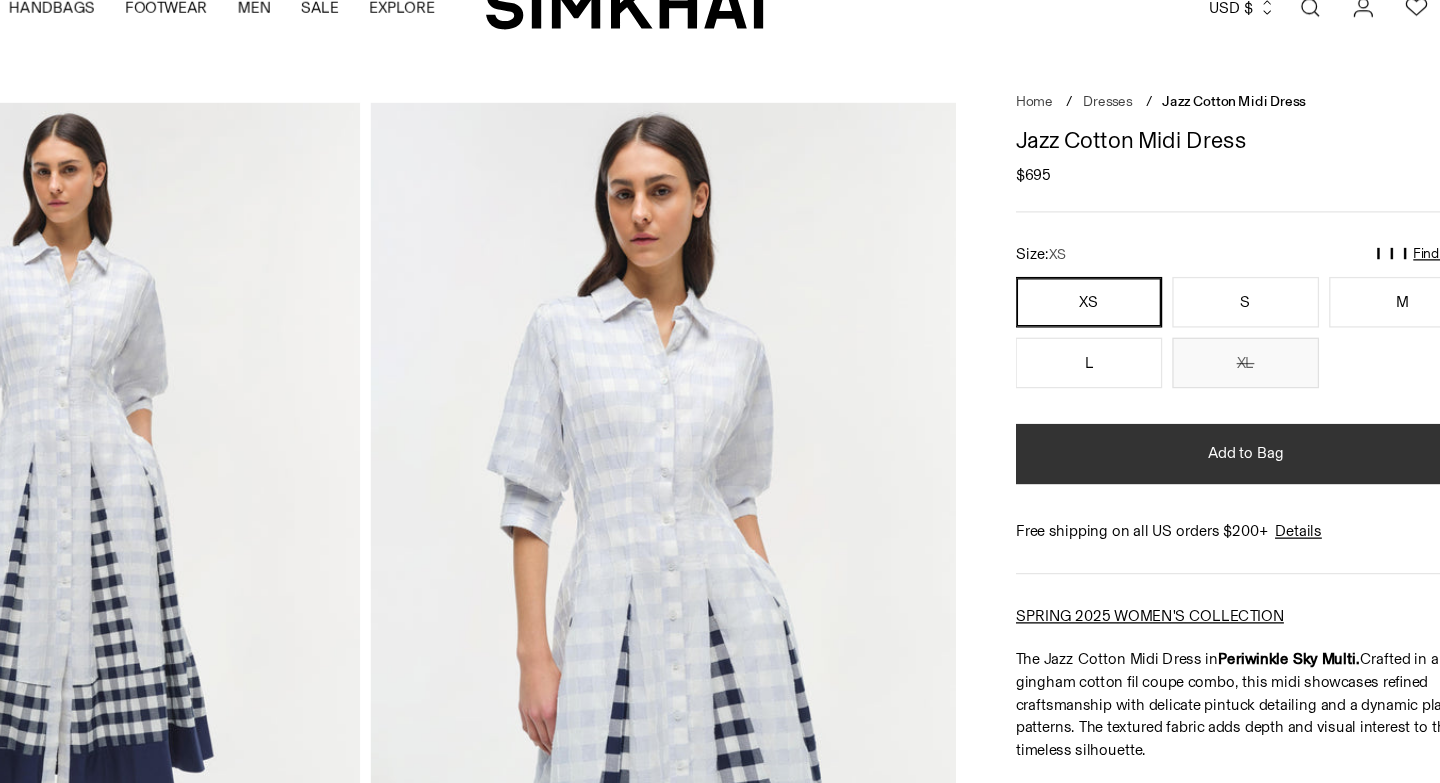 click on "Add to Bag" at bounding box center [1210, 423] 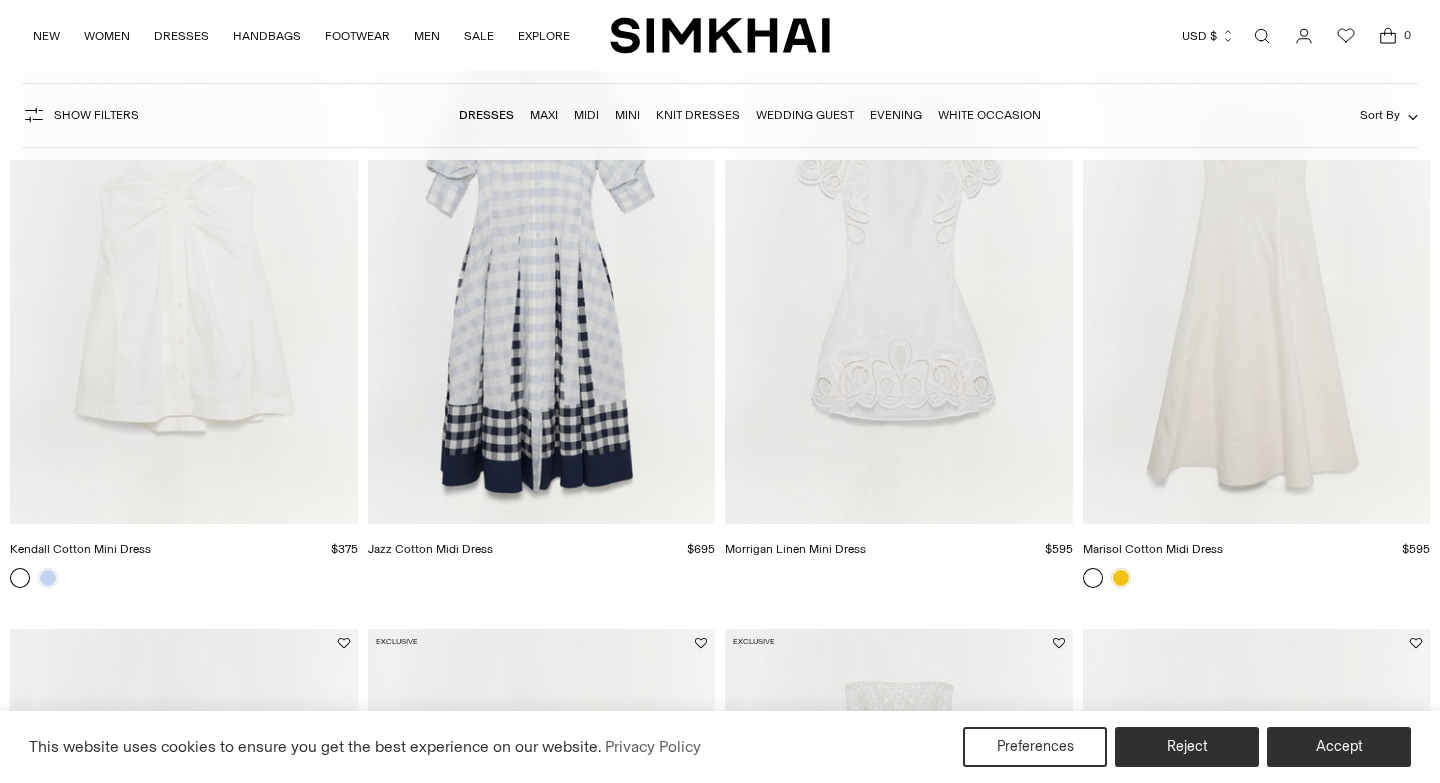 scroll, scrollTop: 5276, scrollLeft: 0, axis: vertical 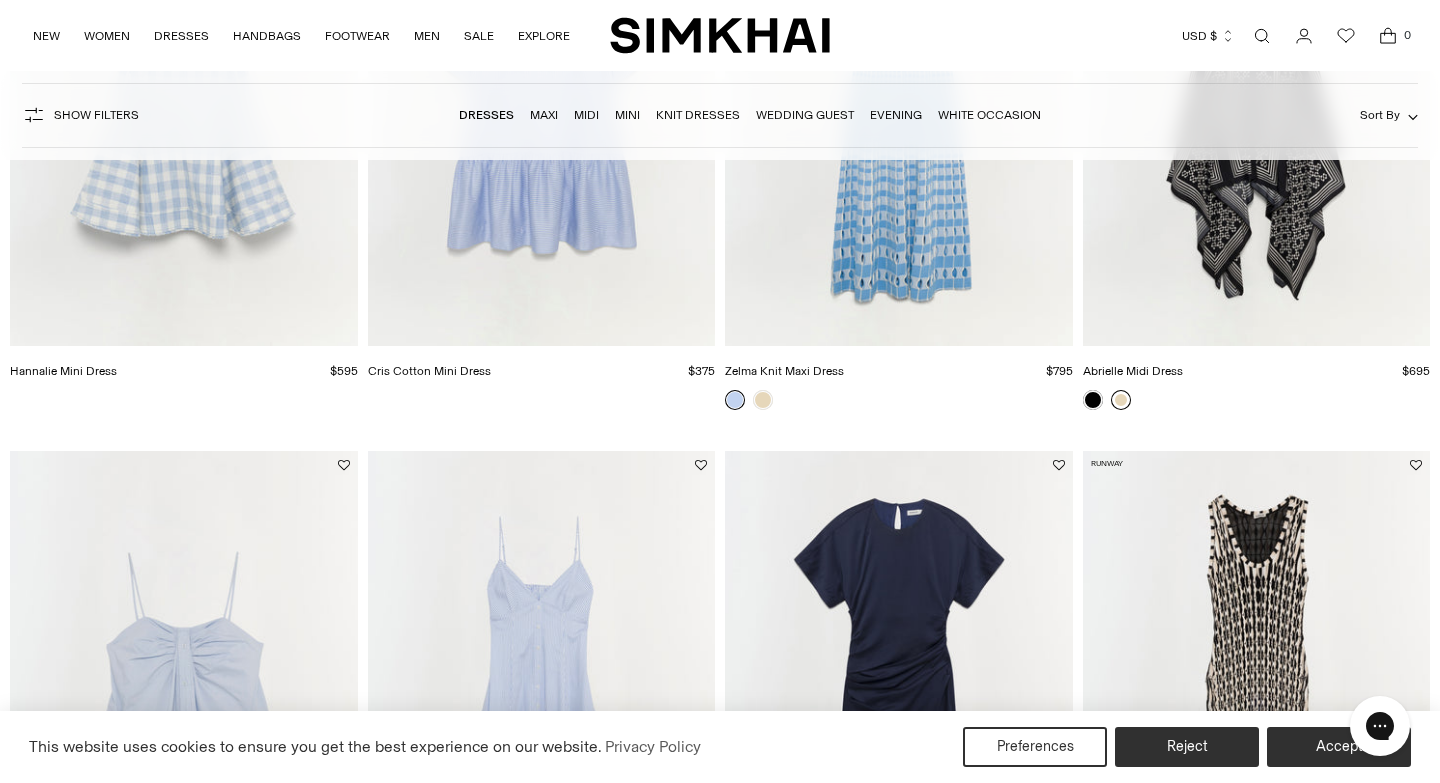 click at bounding box center [1121, 400] 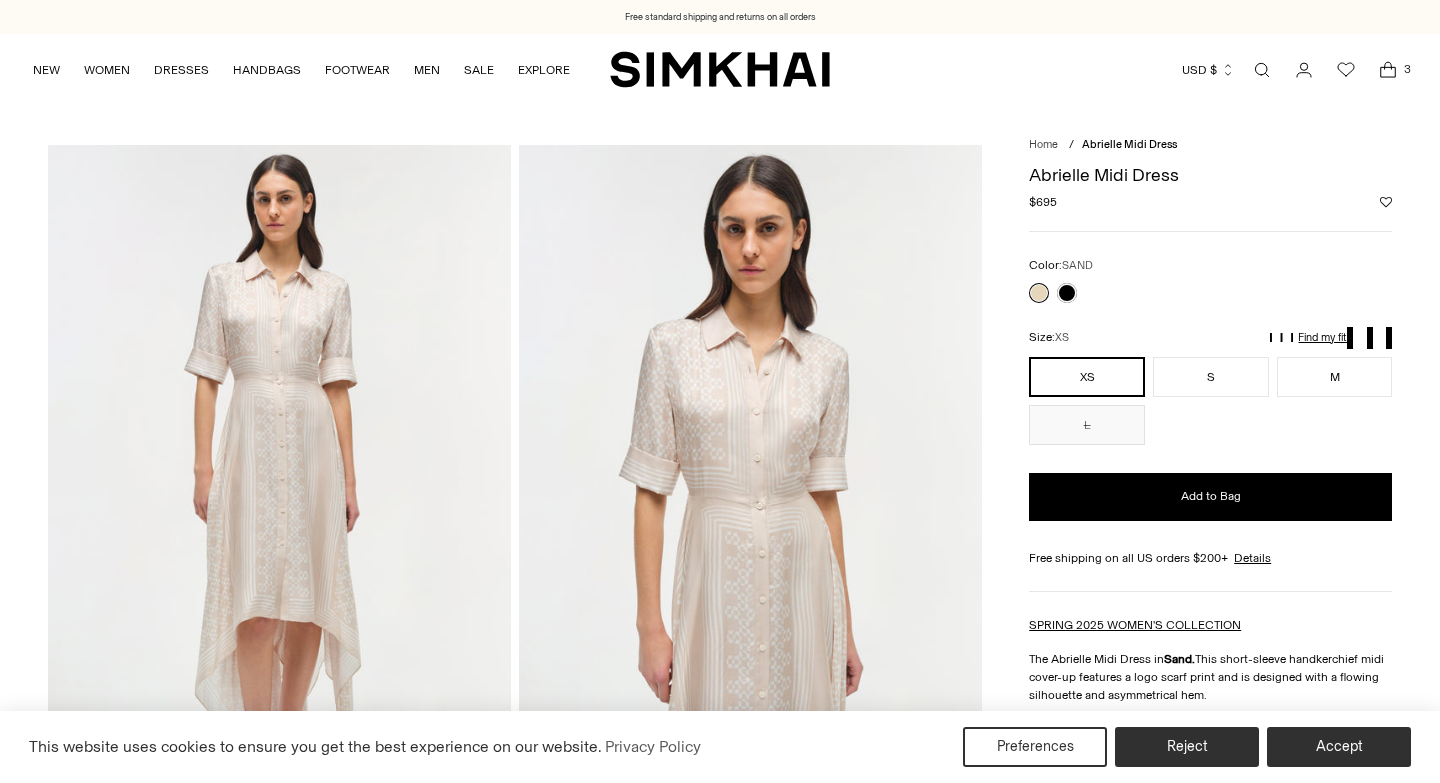 scroll, scrollTop: 0, scrollLeft: 0, axis: both 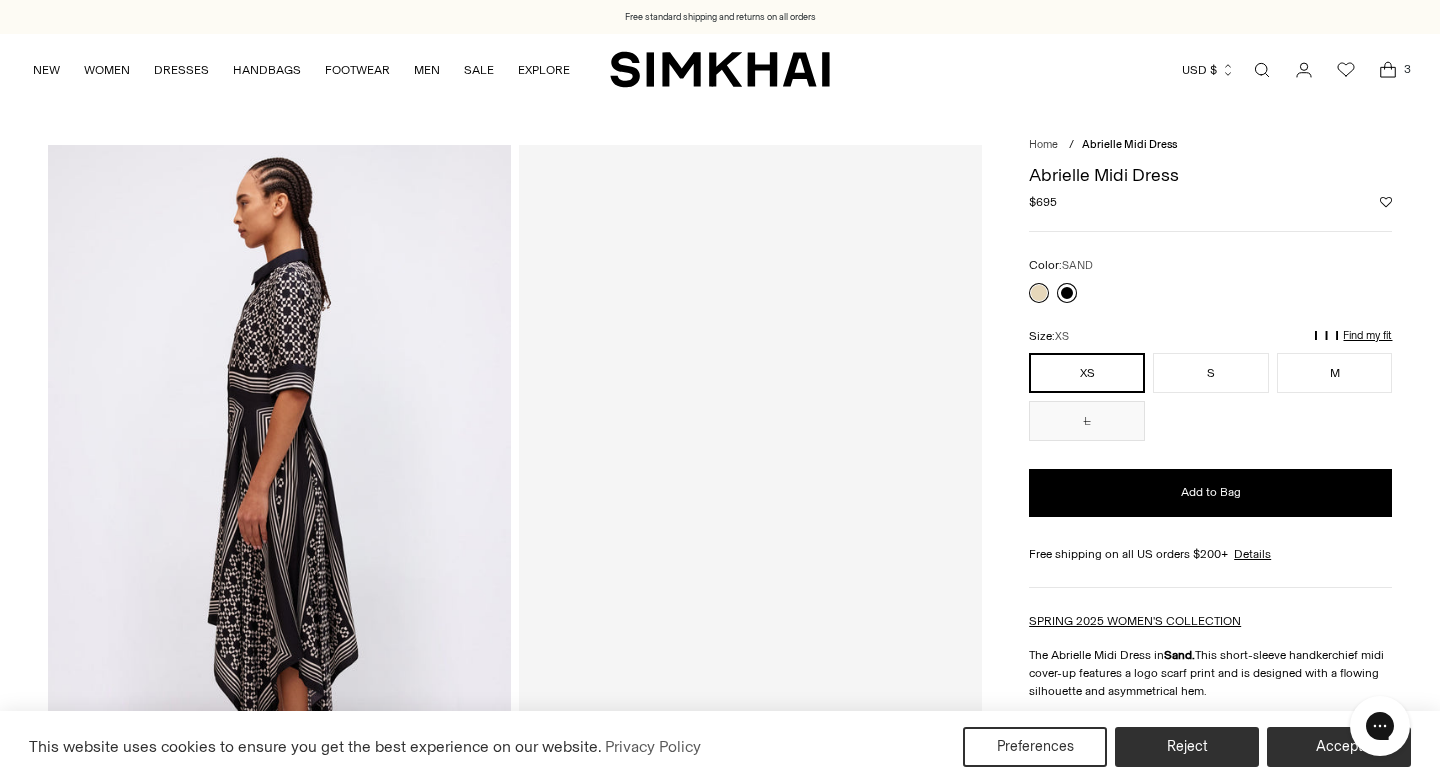 click at bounding box center [1067, 293] 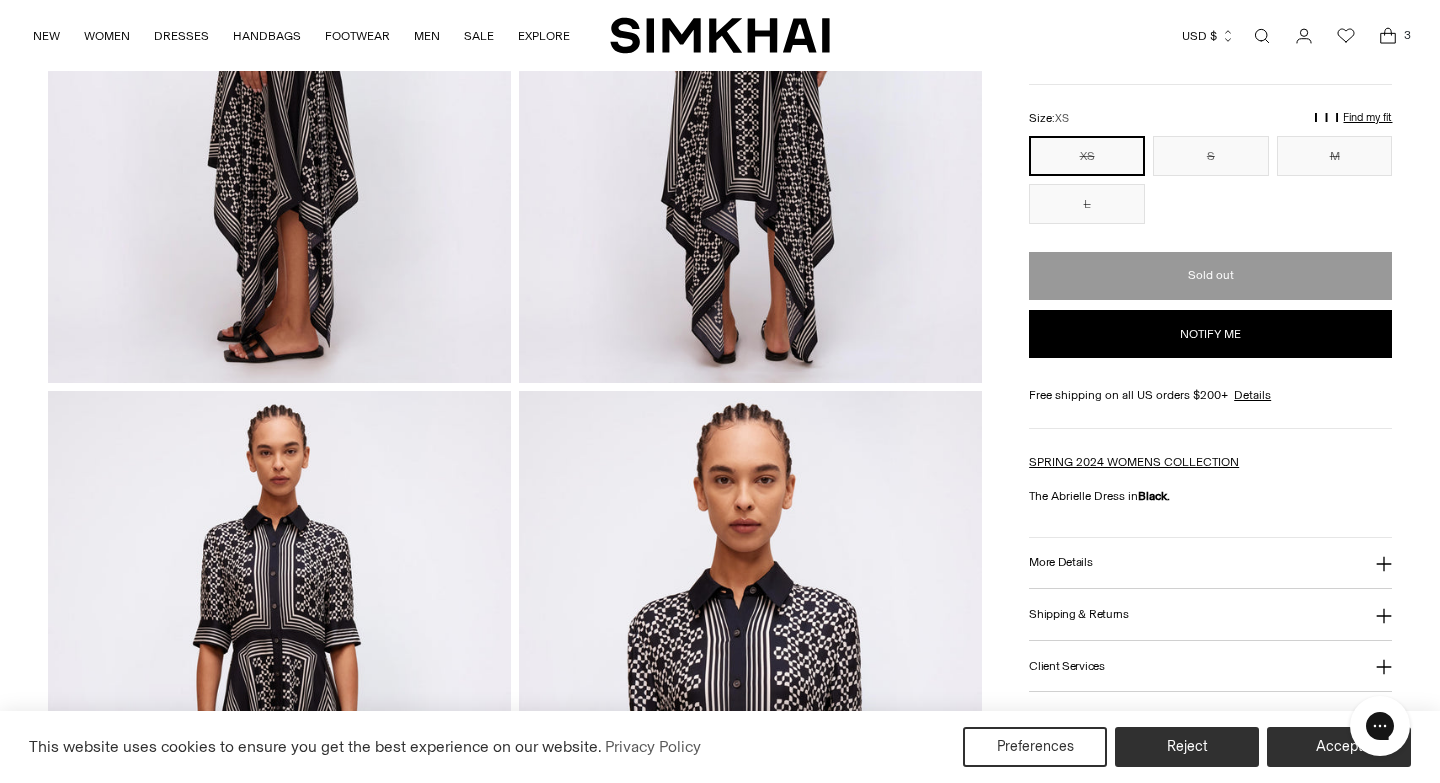 scroll, scrollTop: 0, scrollLeft: 0, axis: both 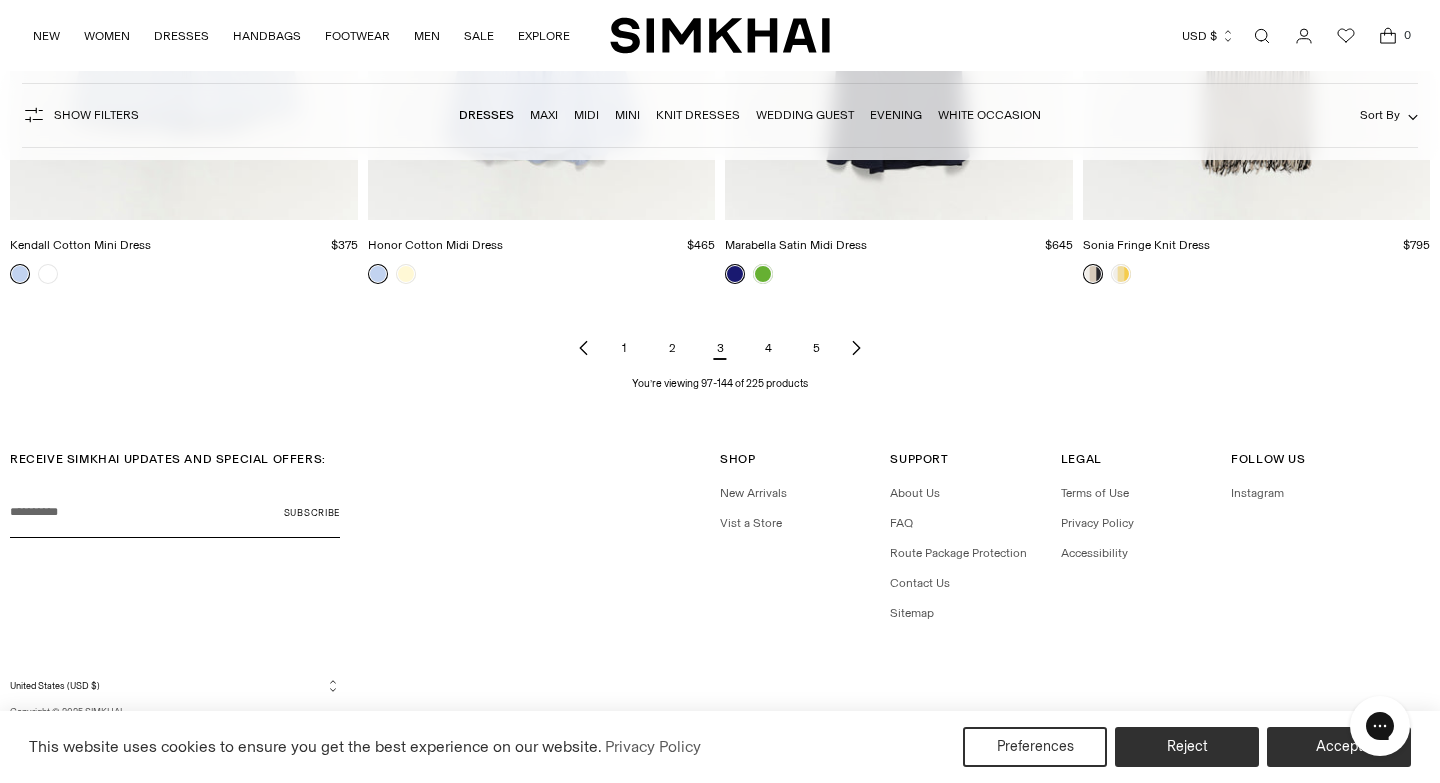 click on "4" at bounding box center [768, 348] 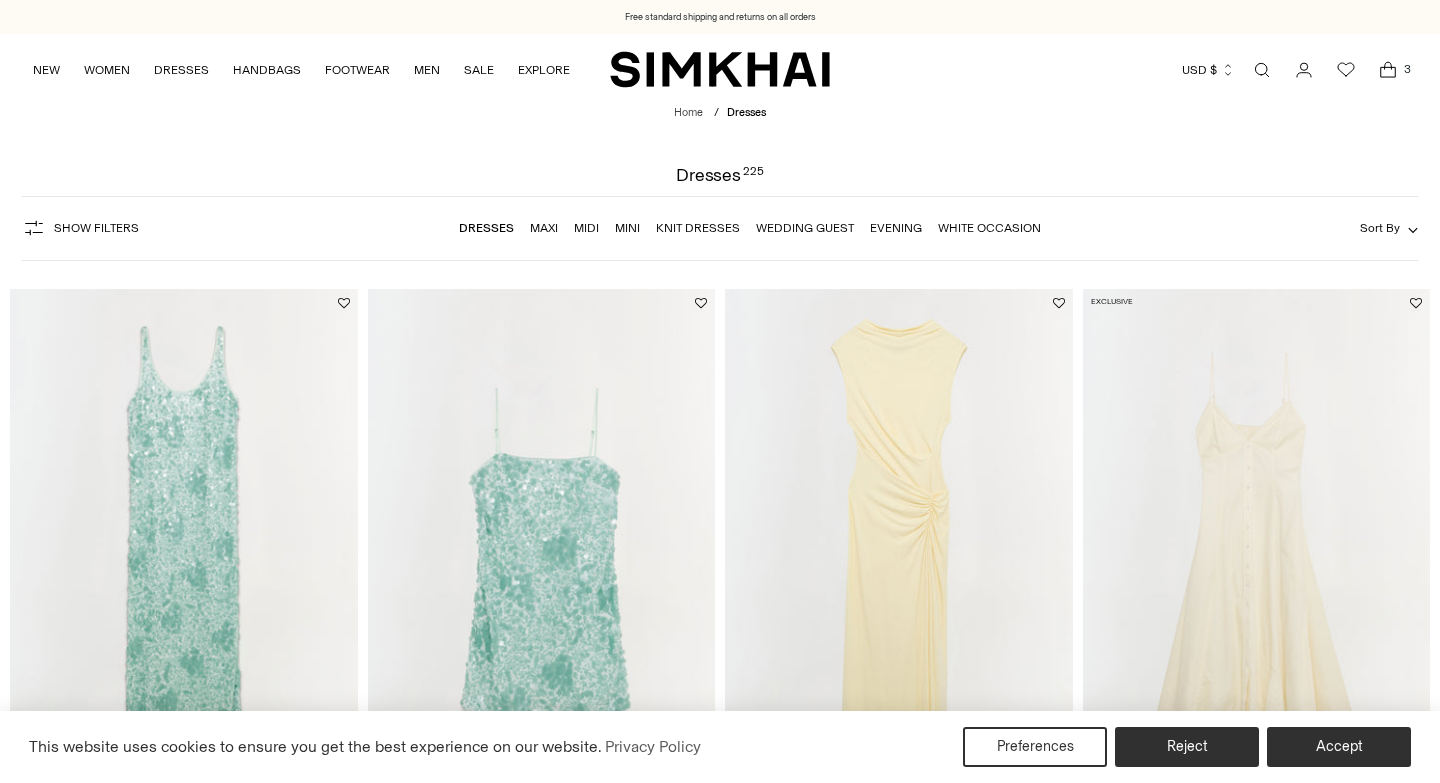 scroll, scrollTop: 135, scrollLeft: 0, axis: vertical 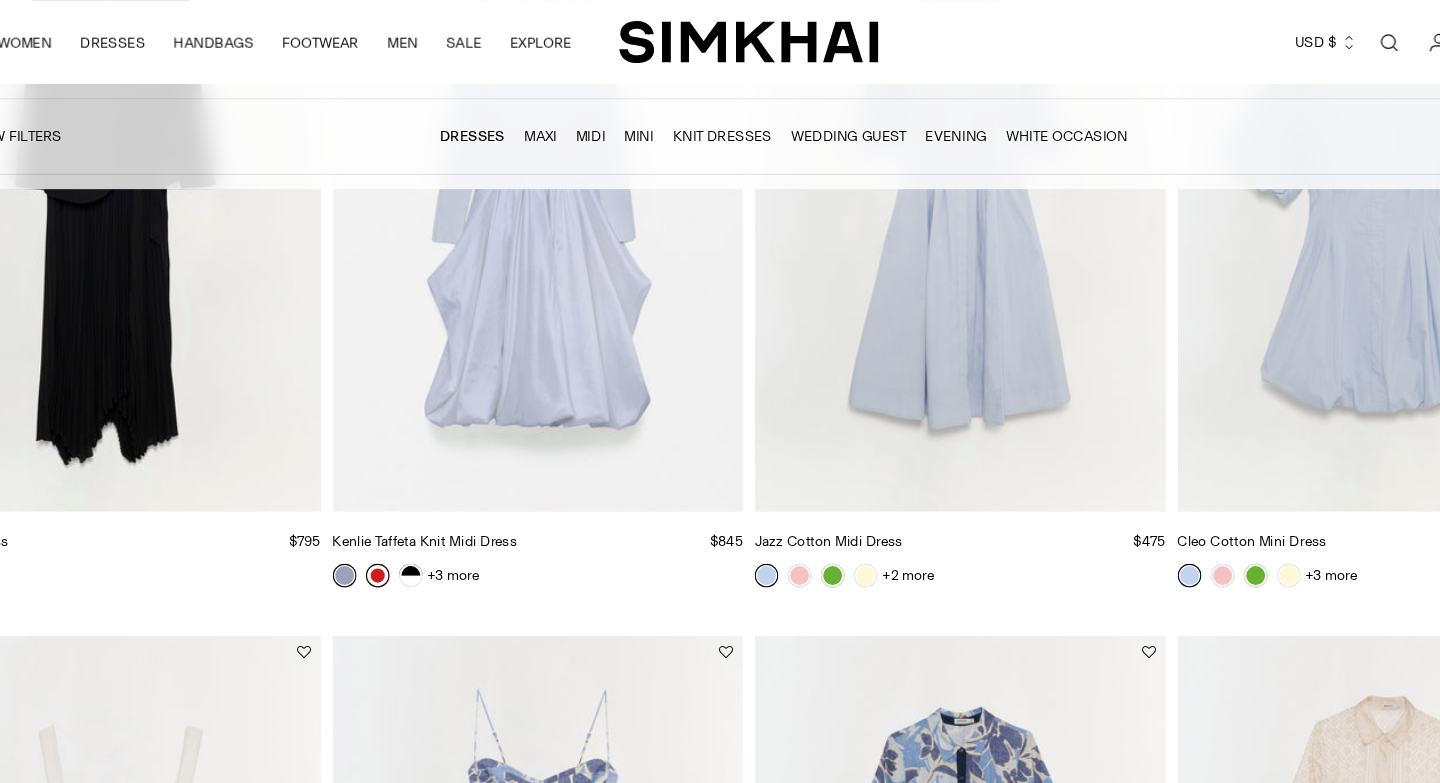 click at bounding box center (406, 487) 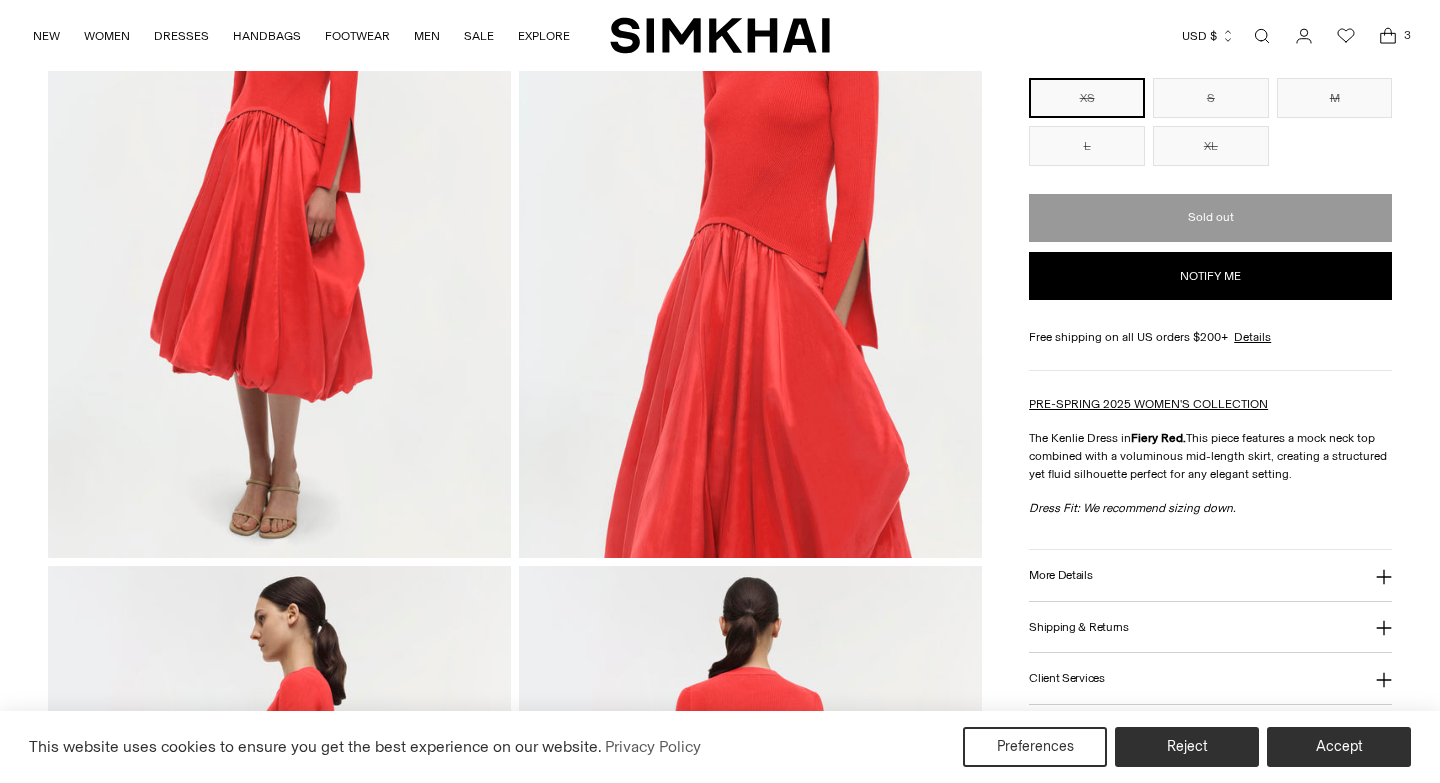 scroll, scrollTop: 713, scrollLeft: 0, axis: vertical 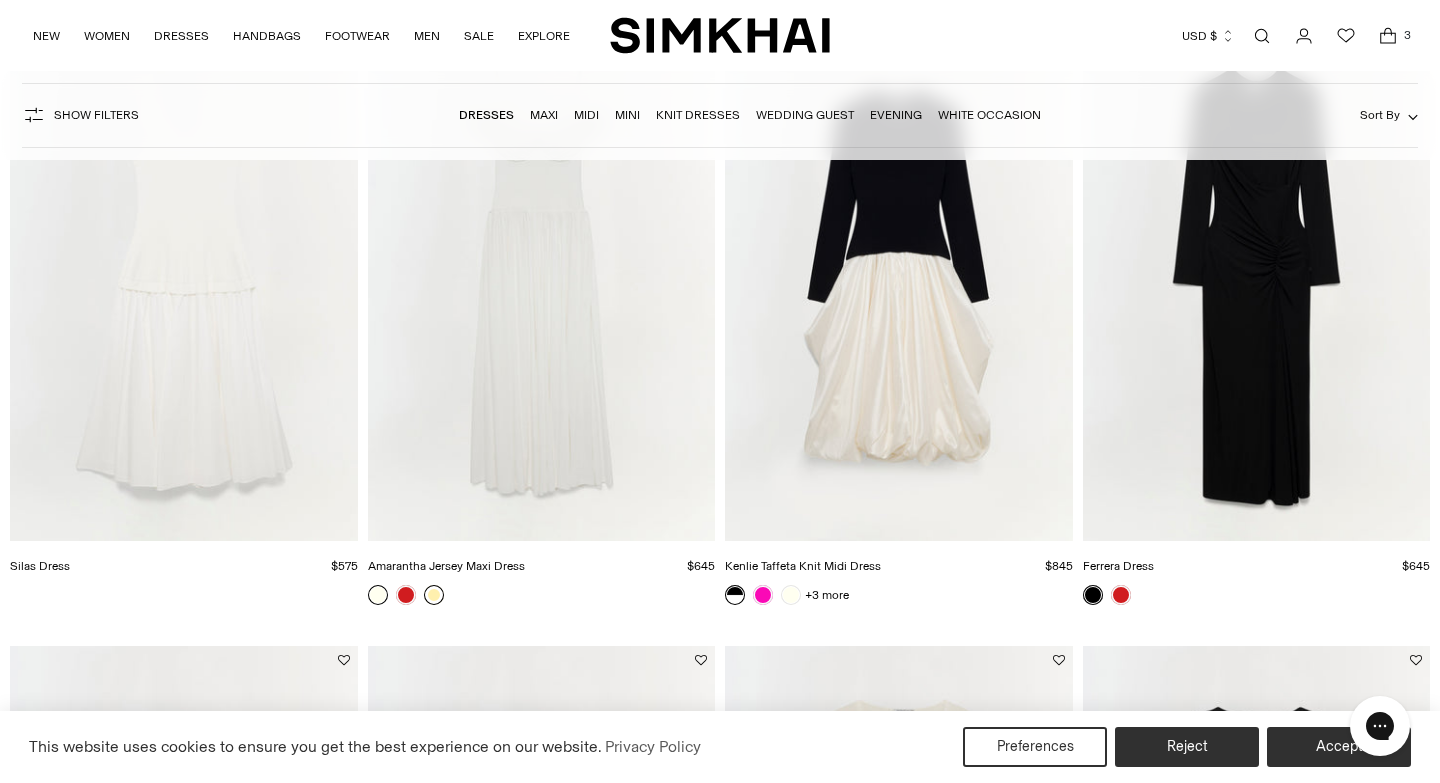 click at bounding box center [434, 595] 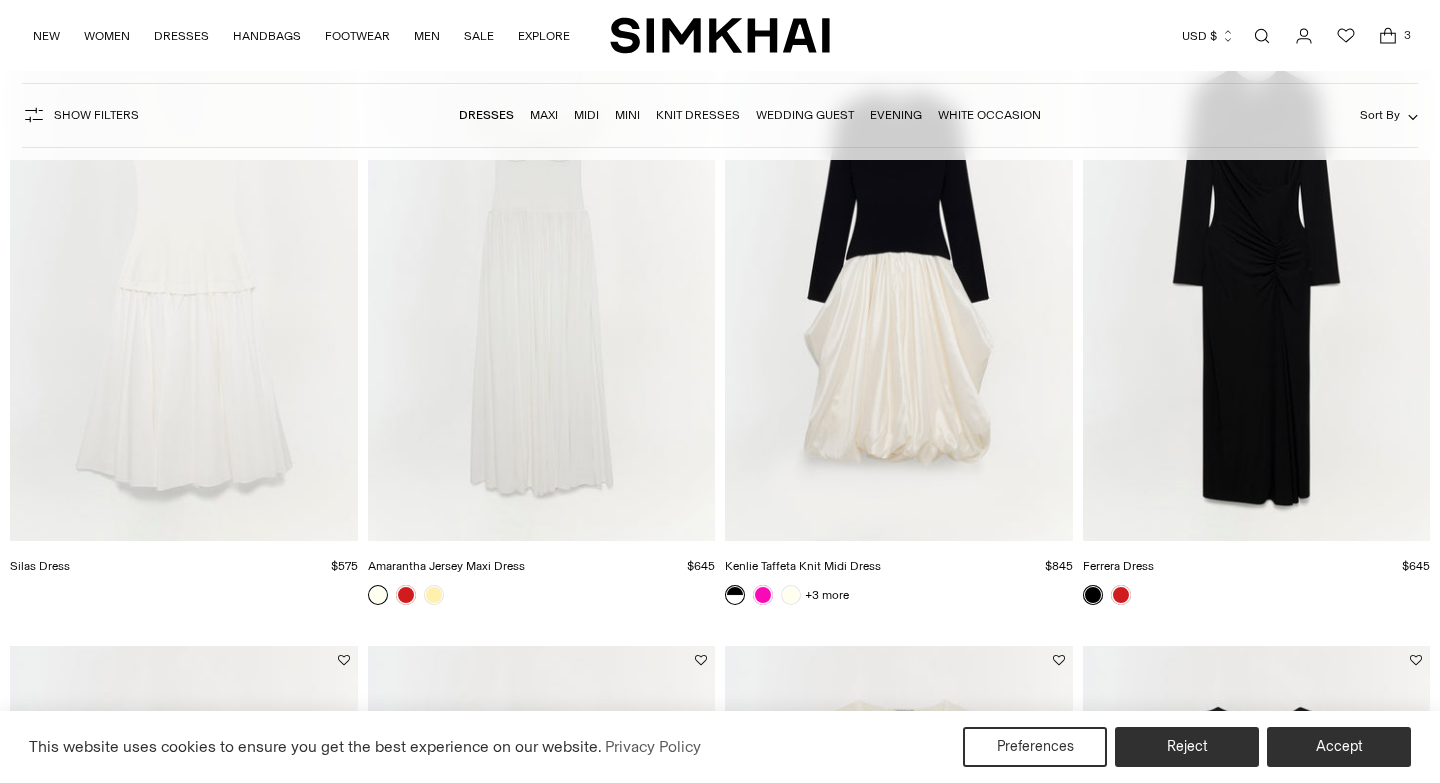 scroll, scrollTop: 2774, scrollLeft: 0, axis: vertical 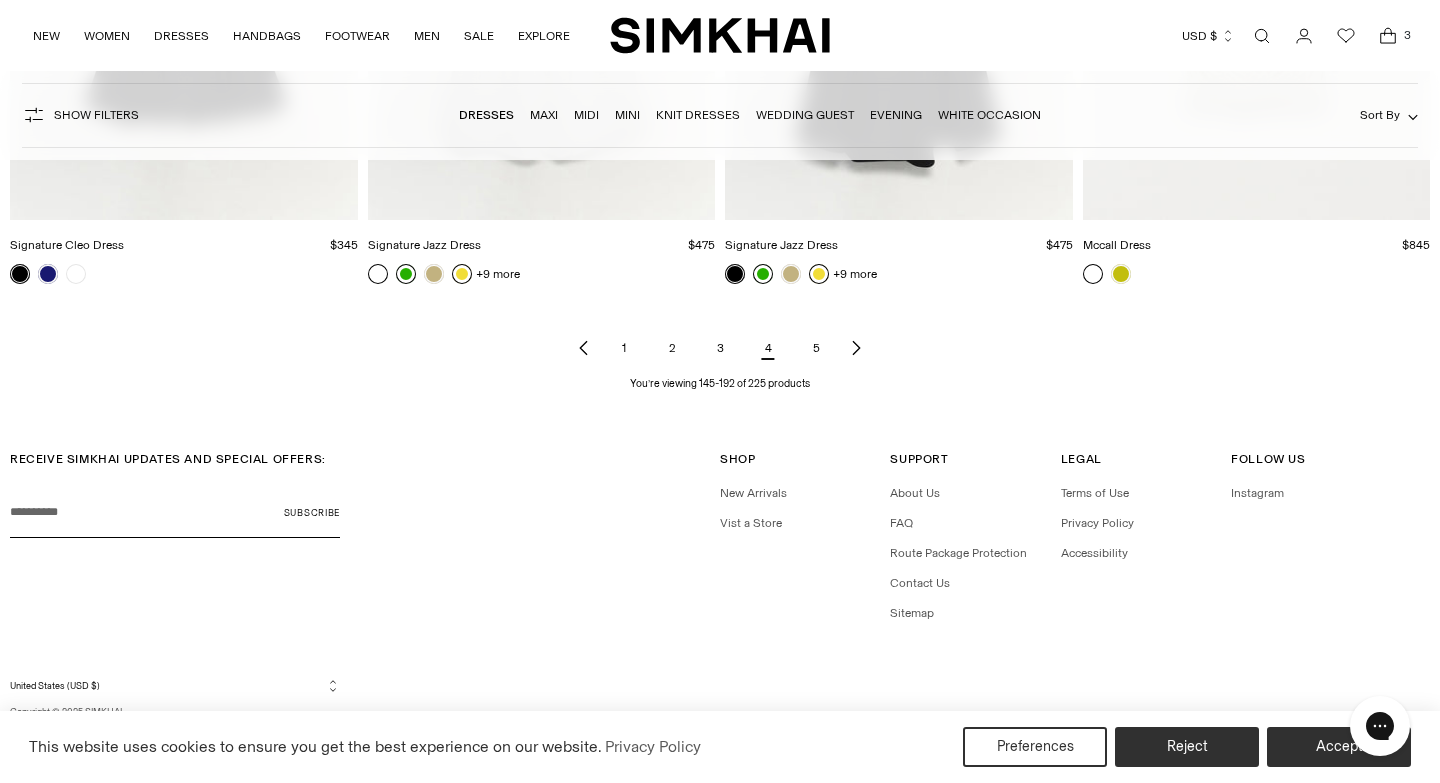 click on "5" at bounding box center (816, 348) 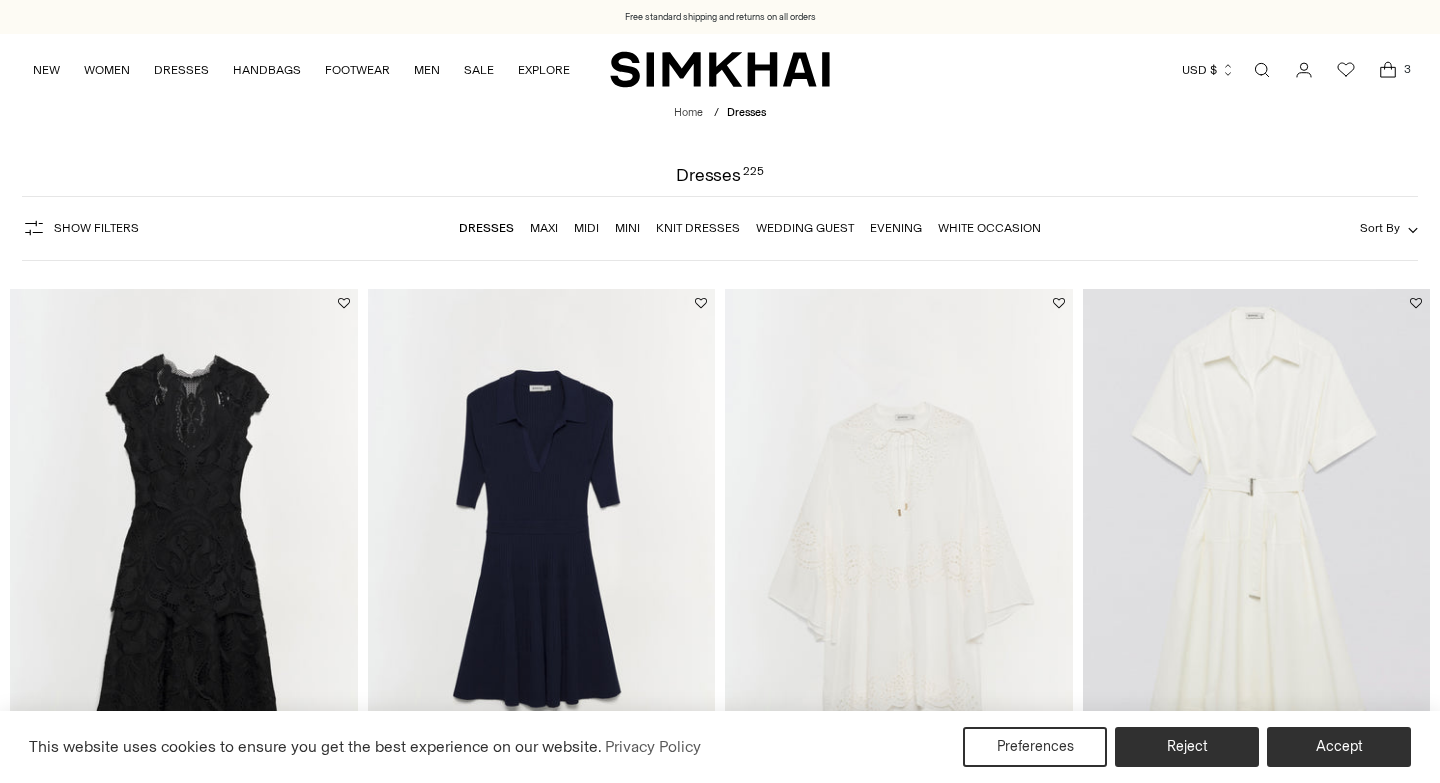 scroll, scrollTop: 0, scrollLeft: 0, axis: both 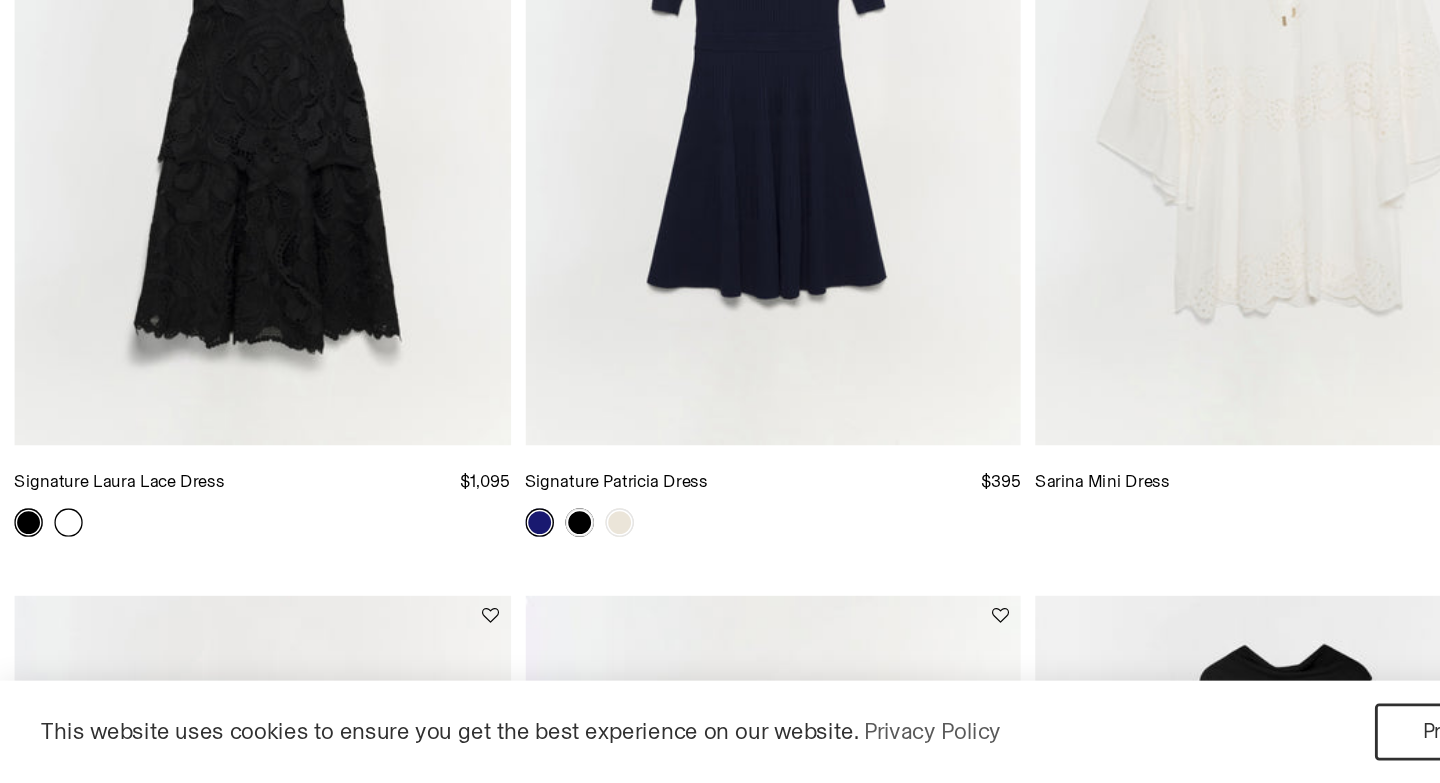 click at bounding box center (48, 600) 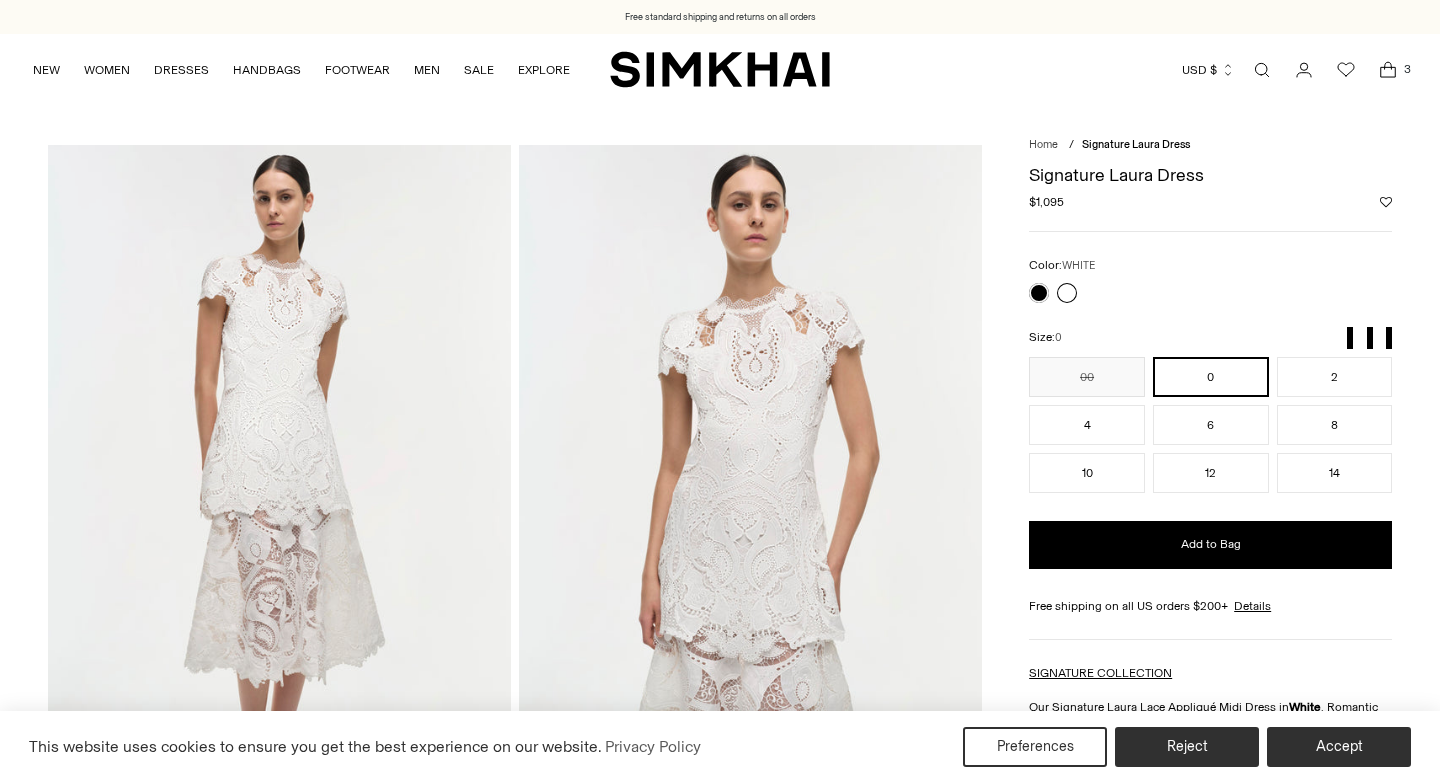 scroll, scrollTop: 0, scrollLeft: 0, axis: both 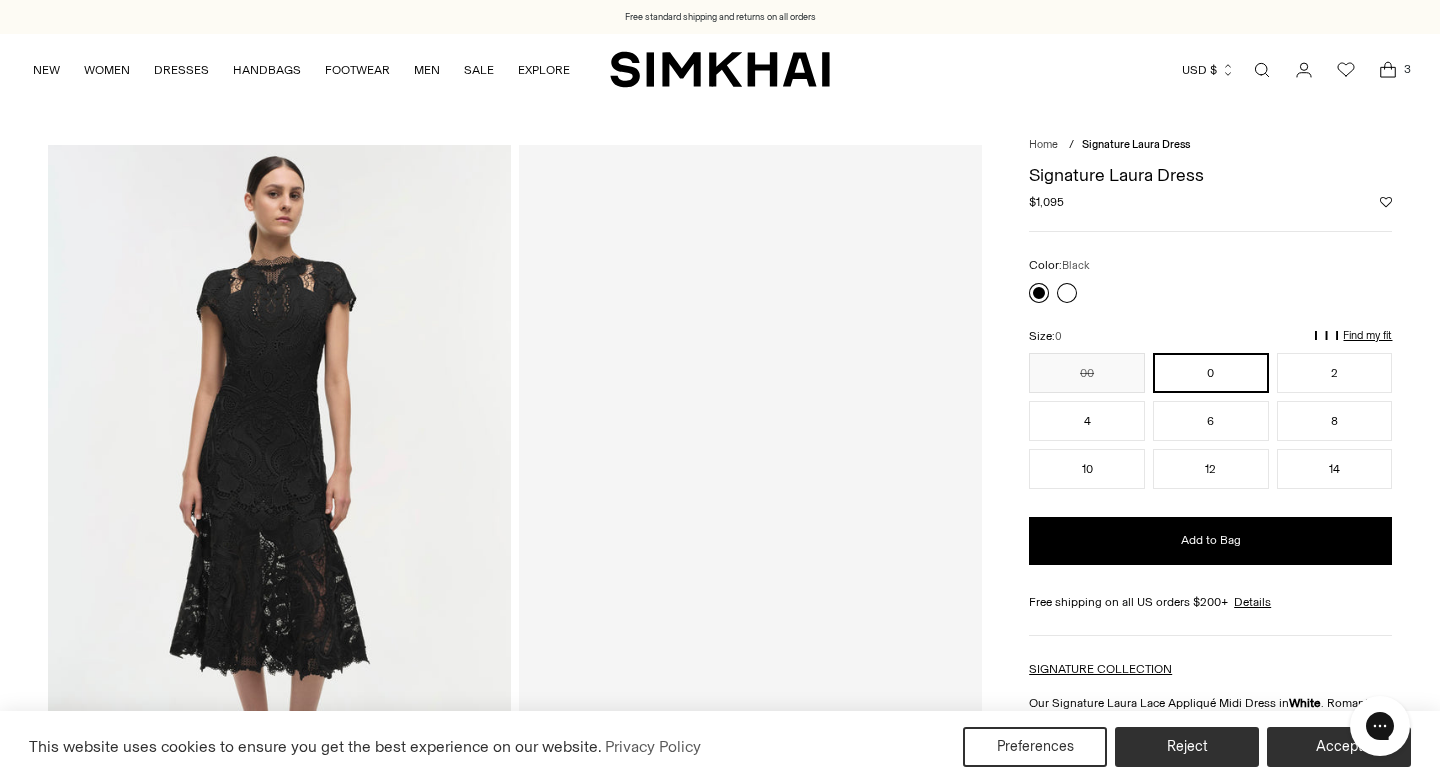 click at bounding box center (1039, 293) 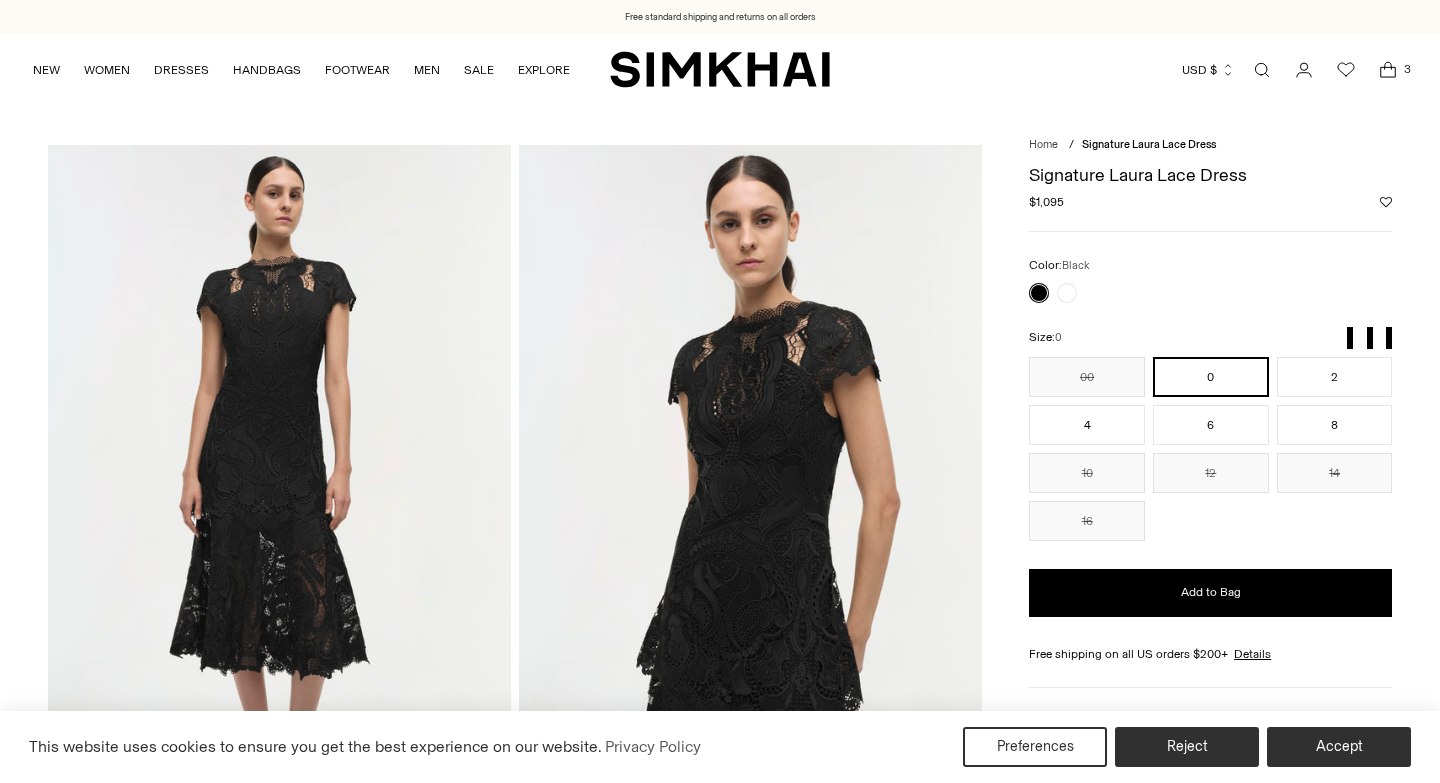 scroll, scrollTop: 0, scrollLeft: 0, axis: both 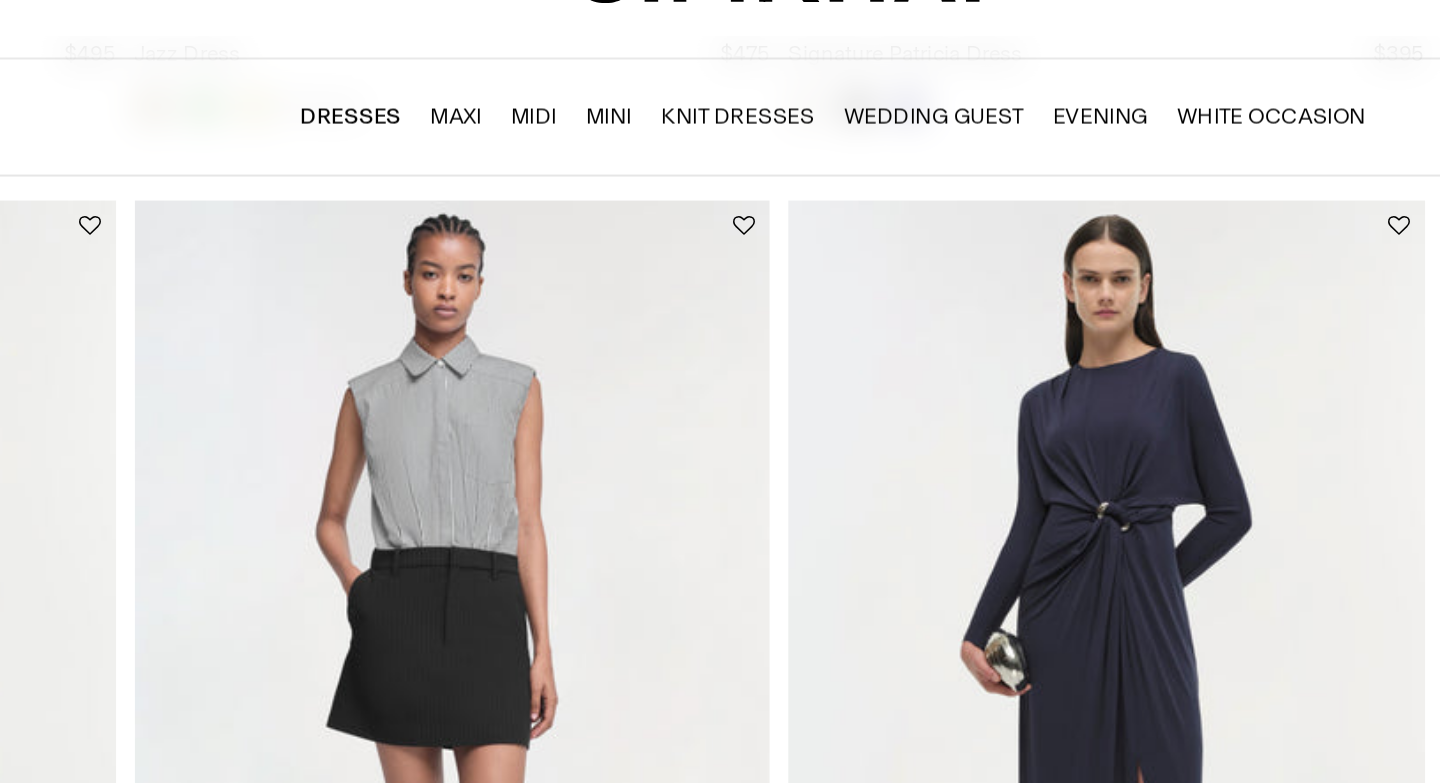 click on "Wedding Guest" at bounding box center [805, 115] 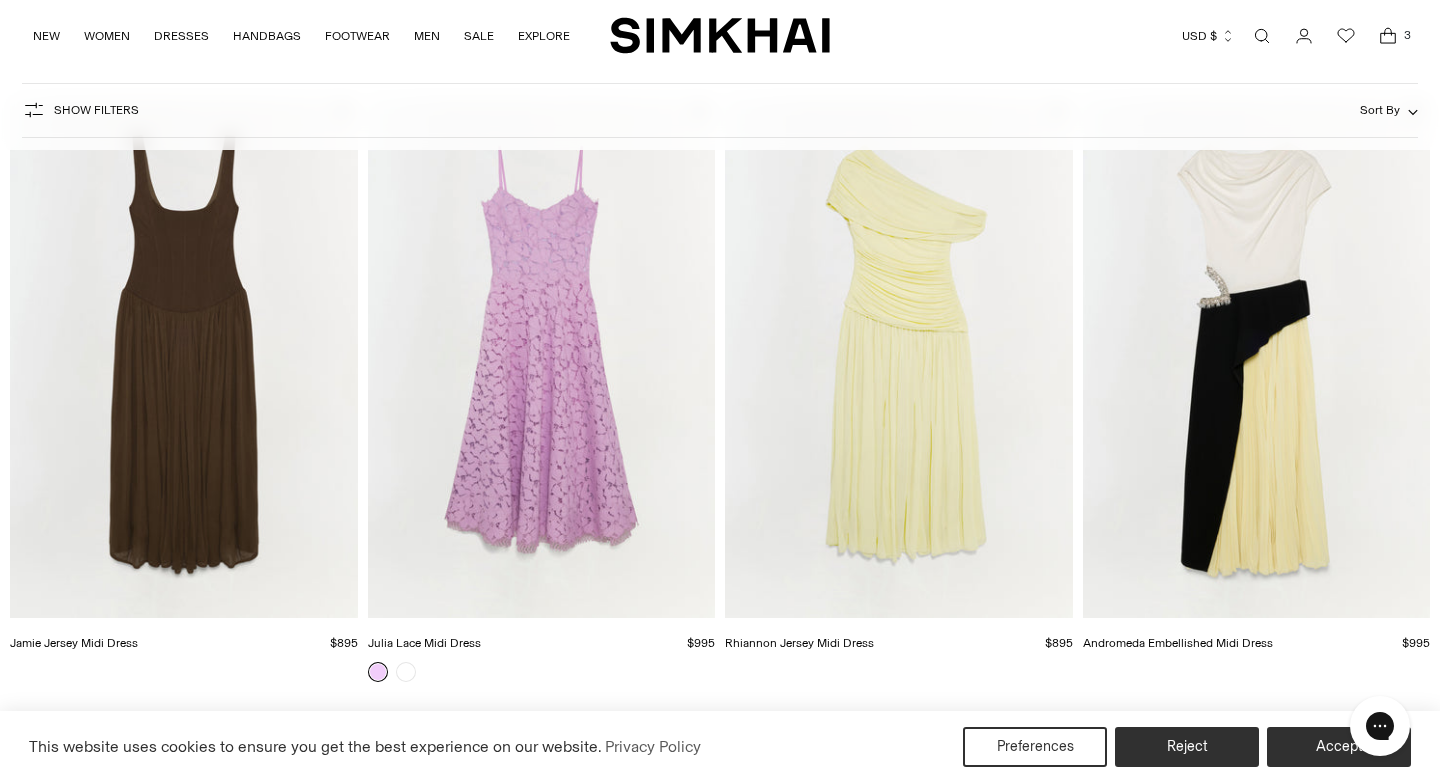 scroll, scrollTop: 947, scrollLeft: 0, axis: vertical 